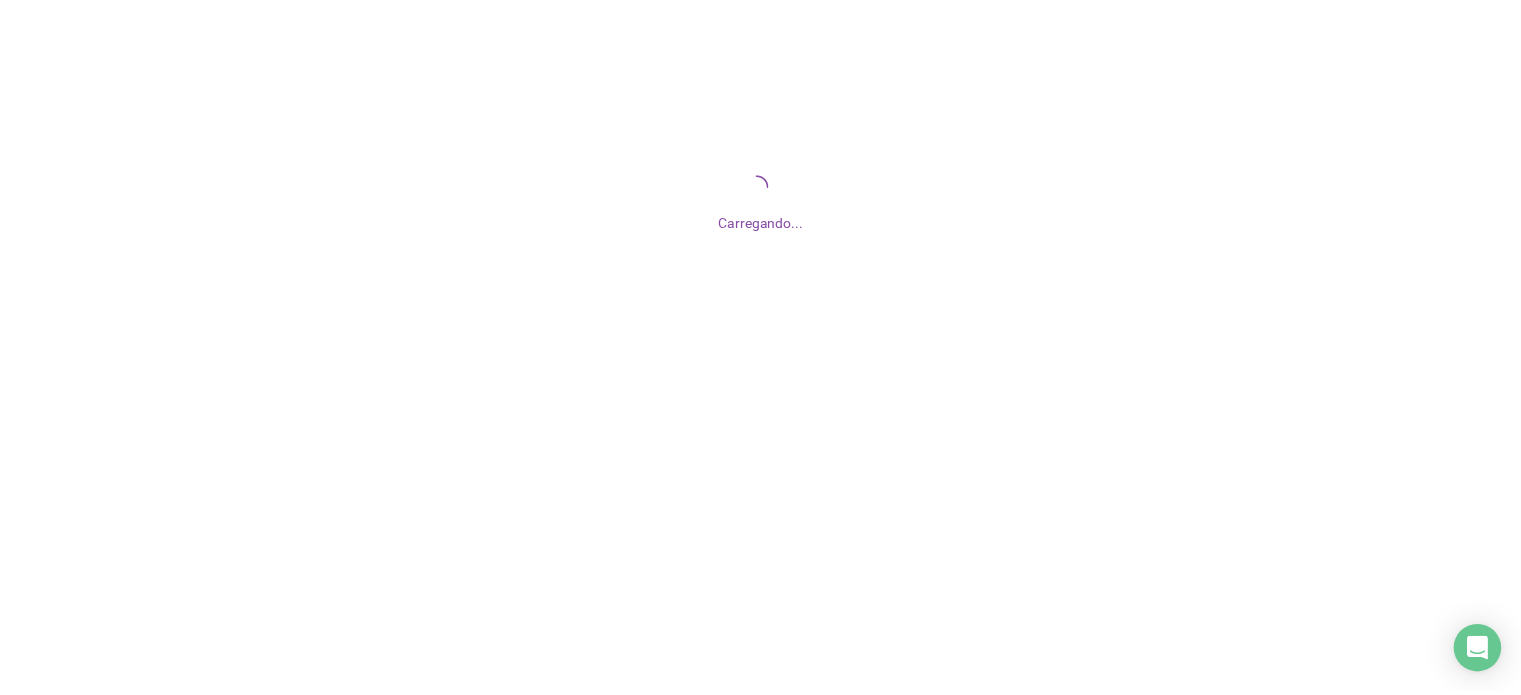 scroll, scrollTop: 0, scrollLeft: 0, axis: both 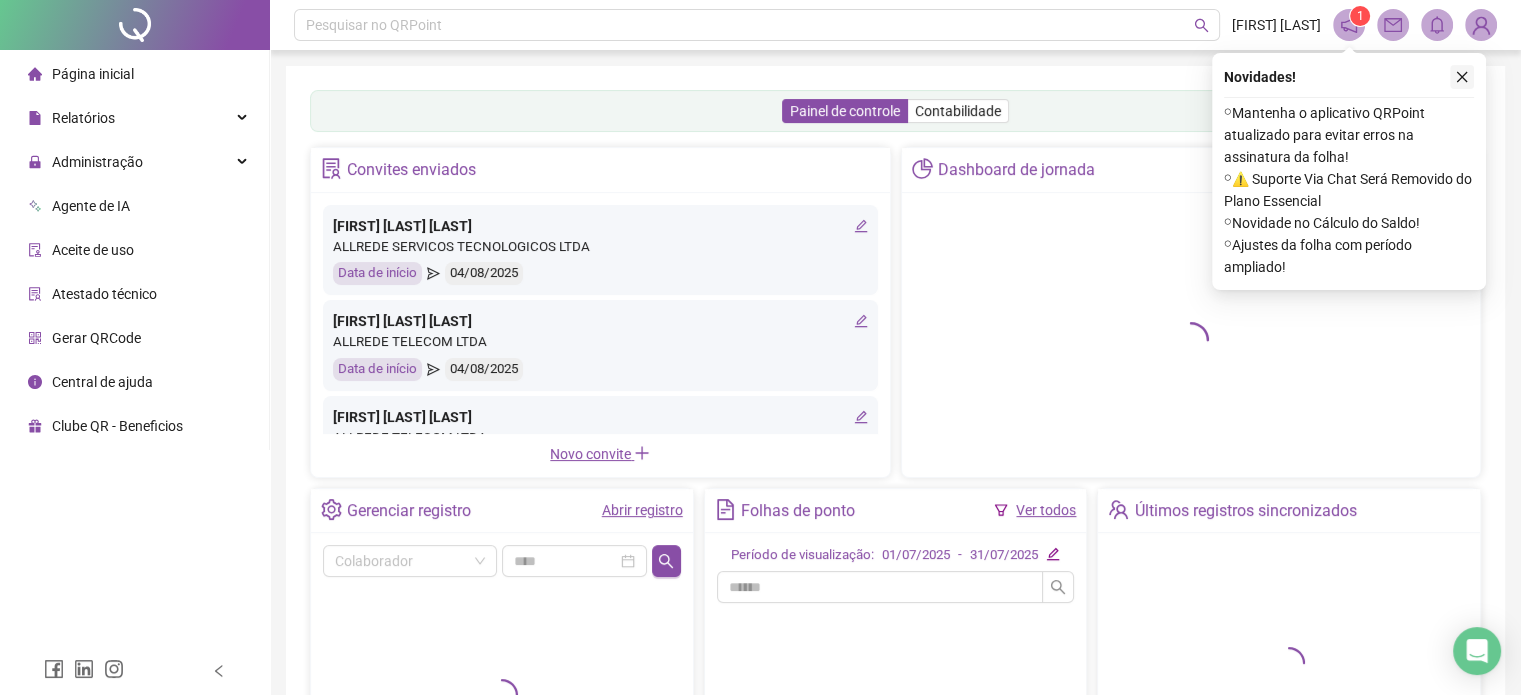click at bounding box center (1462, 77) 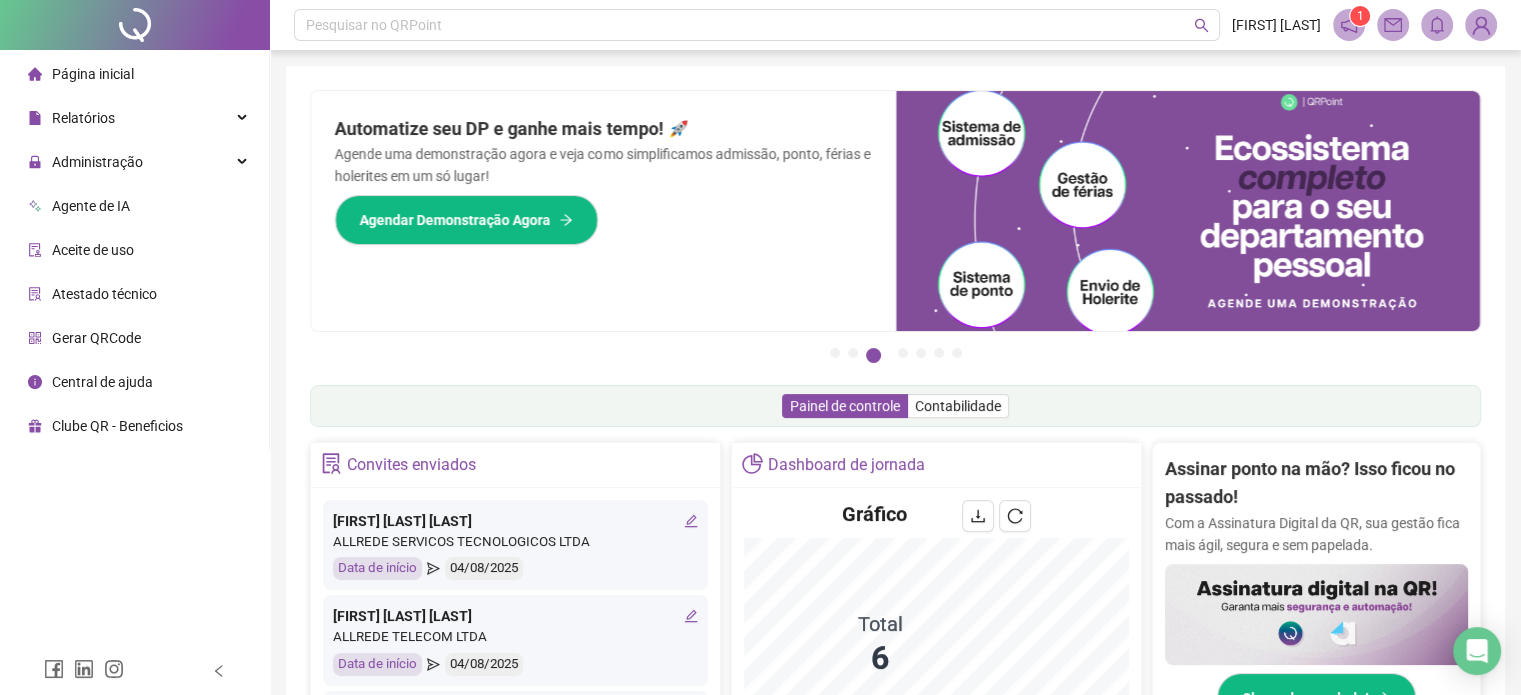 click on "Aceite de uso" at bounding box center (134, 250) 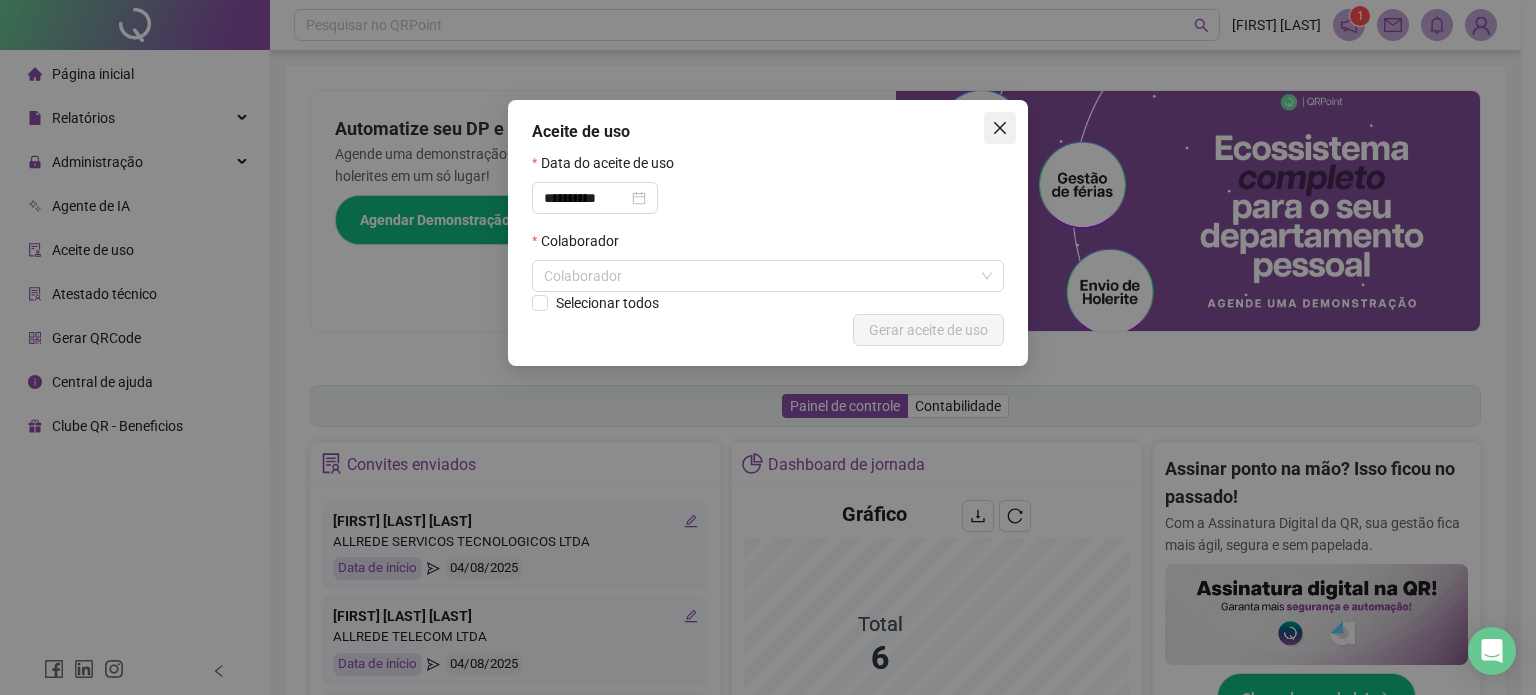 drag, startPoint x: 1008, startPoint y: 126, endPoint x: 814, endPoint y: 132, distance: 194.09276 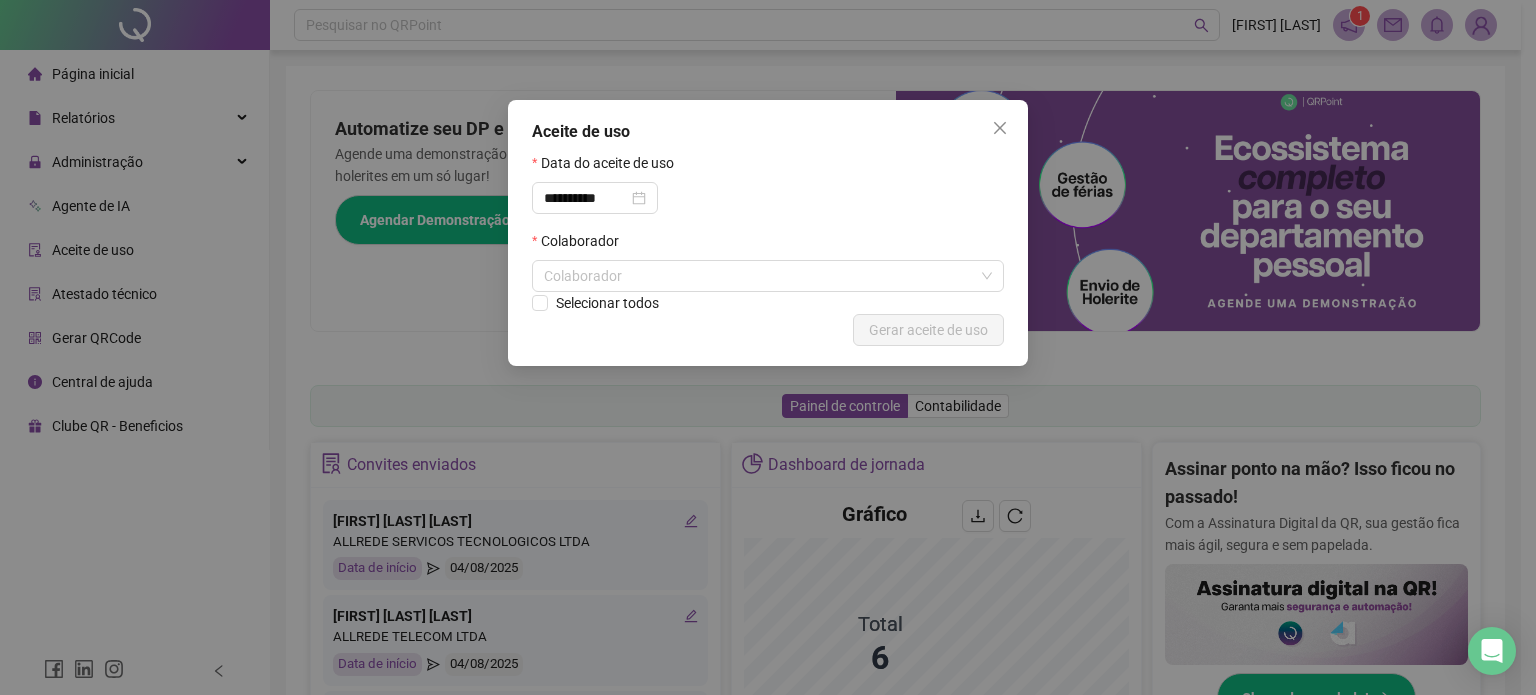 click at bounding box center (1000, 128) 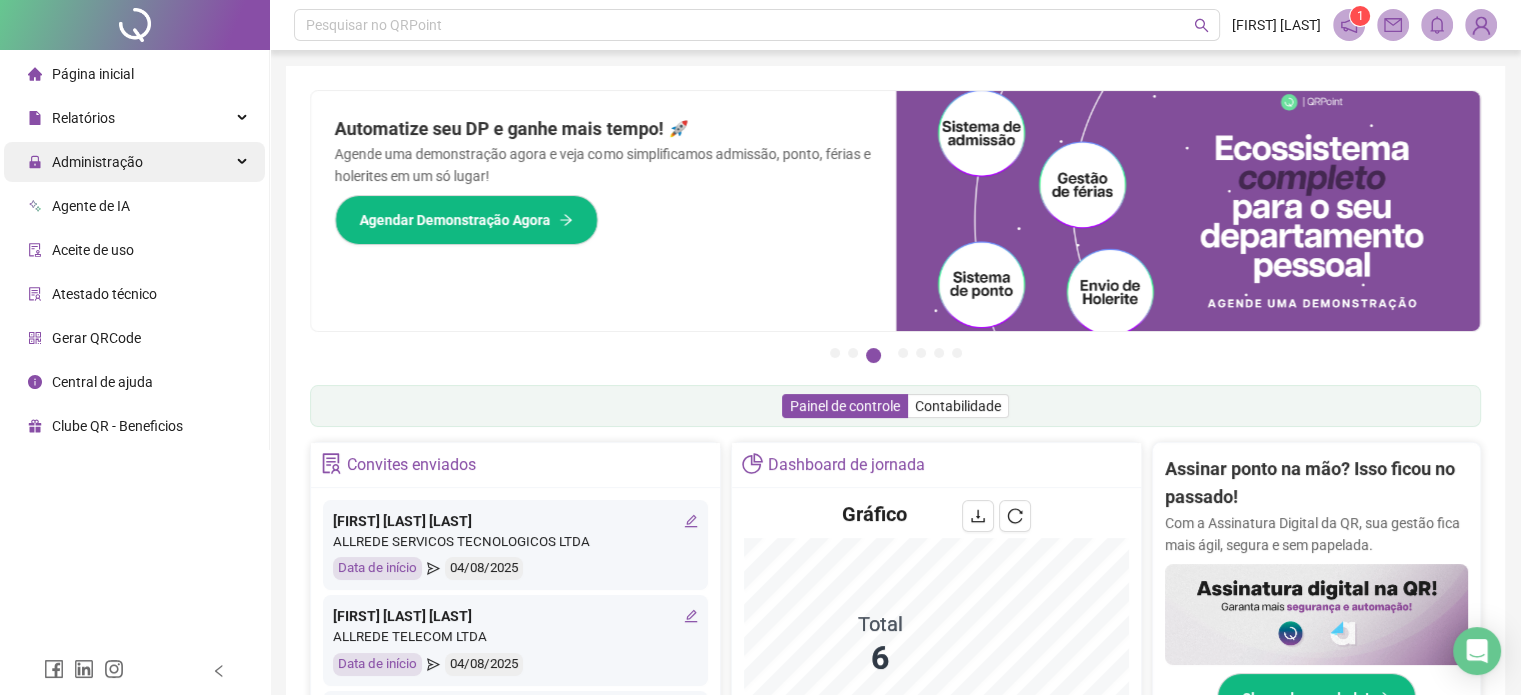 click on "Administração" at bounding box center [97, 162] 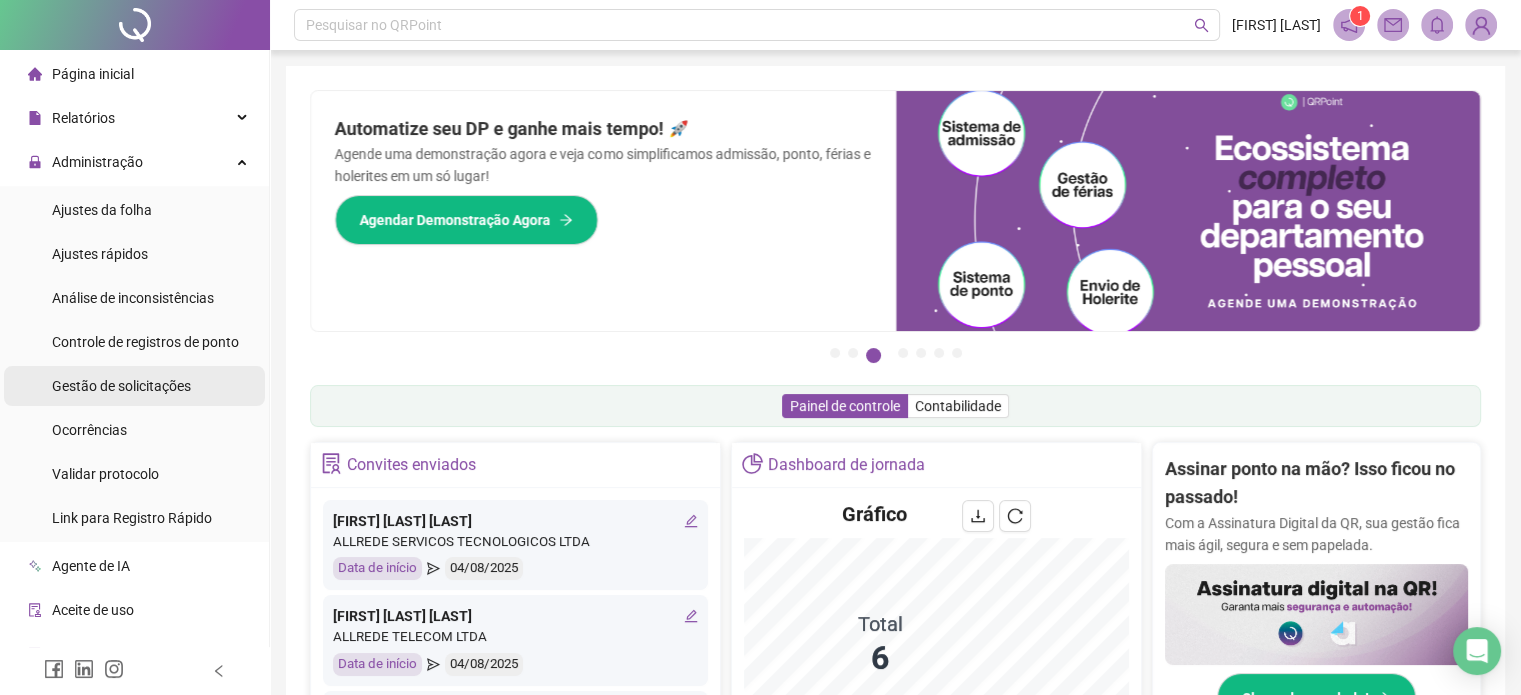 click on "Gestão de solicitações" at bounding box center (121, 386) 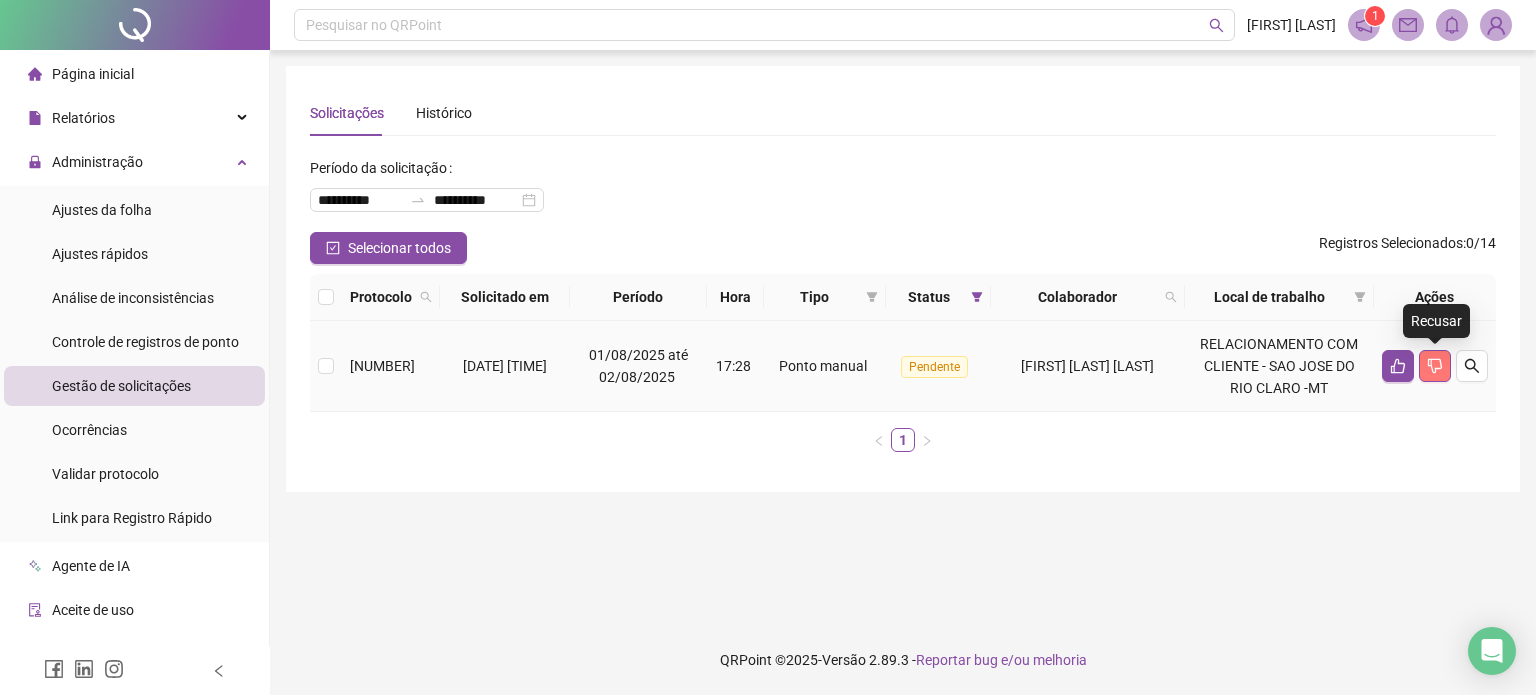 click 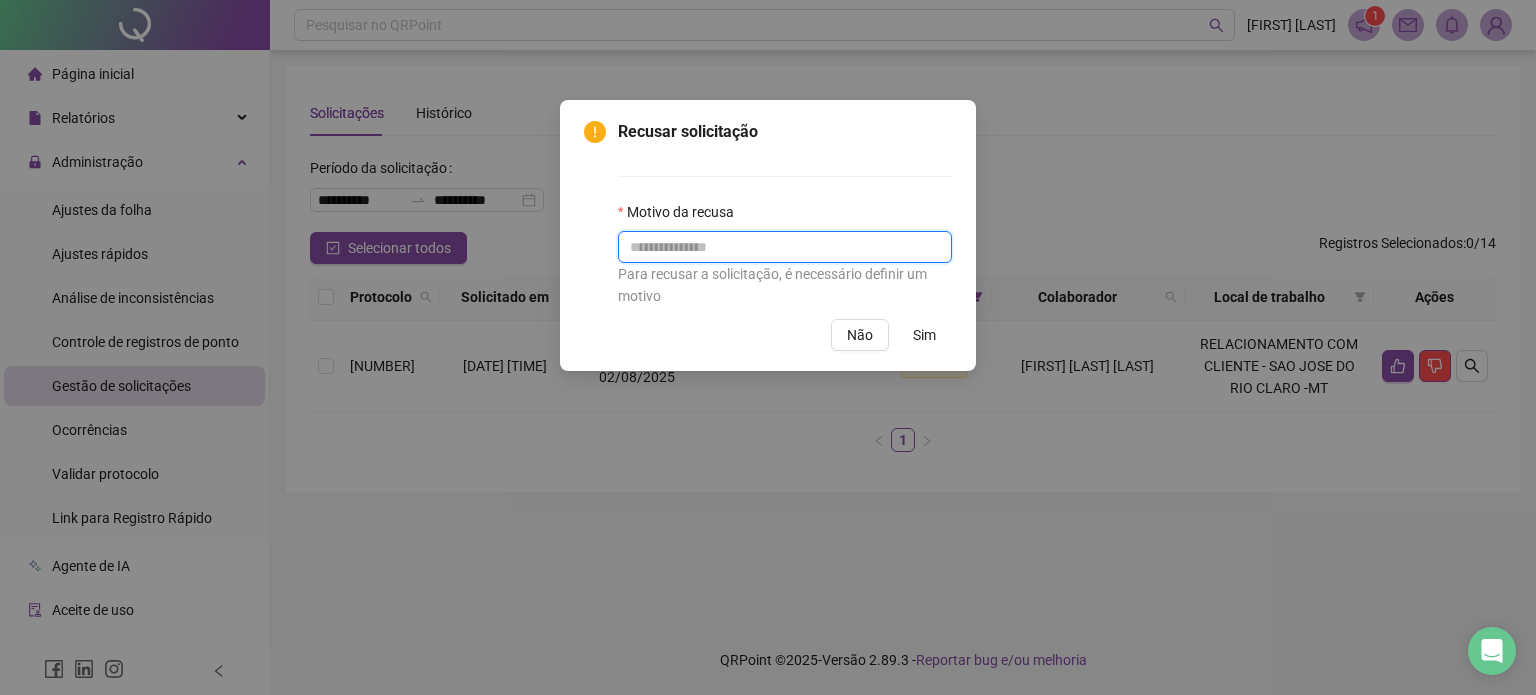 click at bounding box center (785, 247) 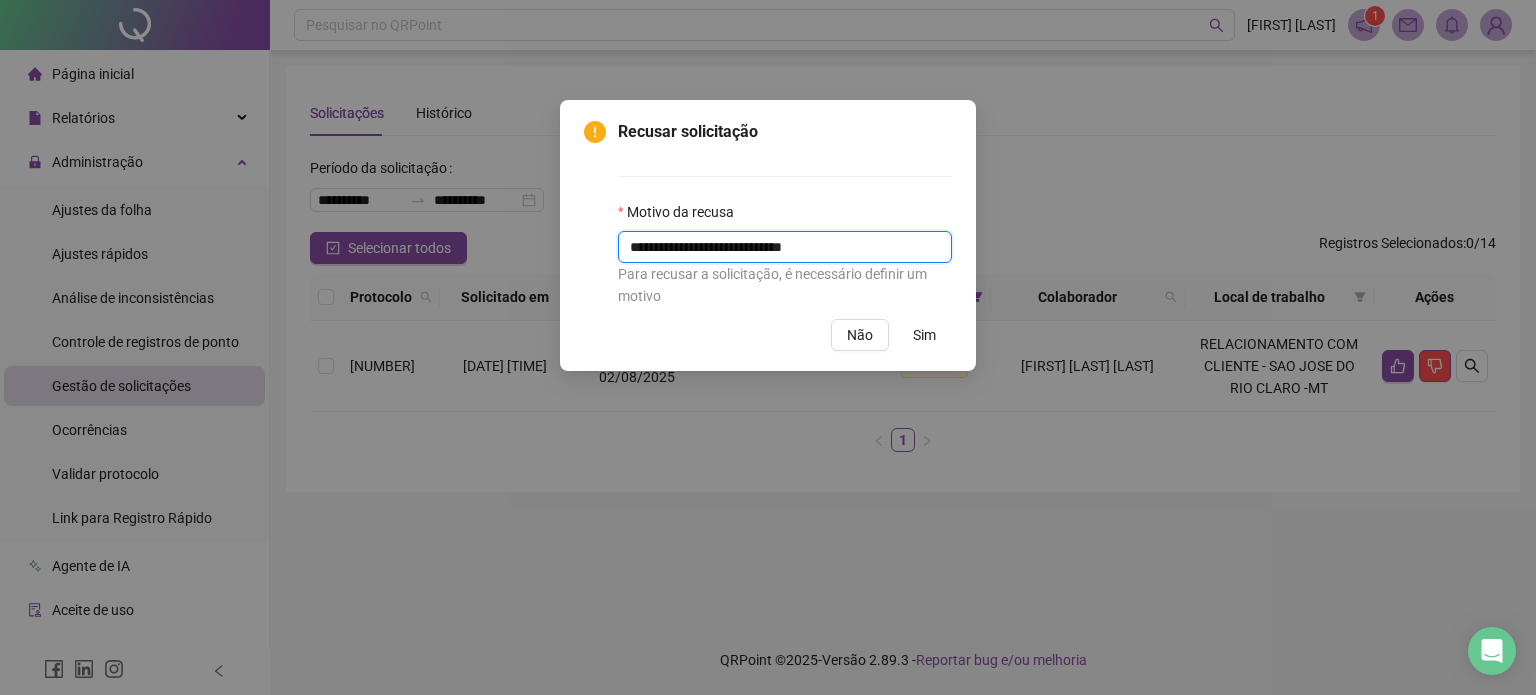 type on "**********" 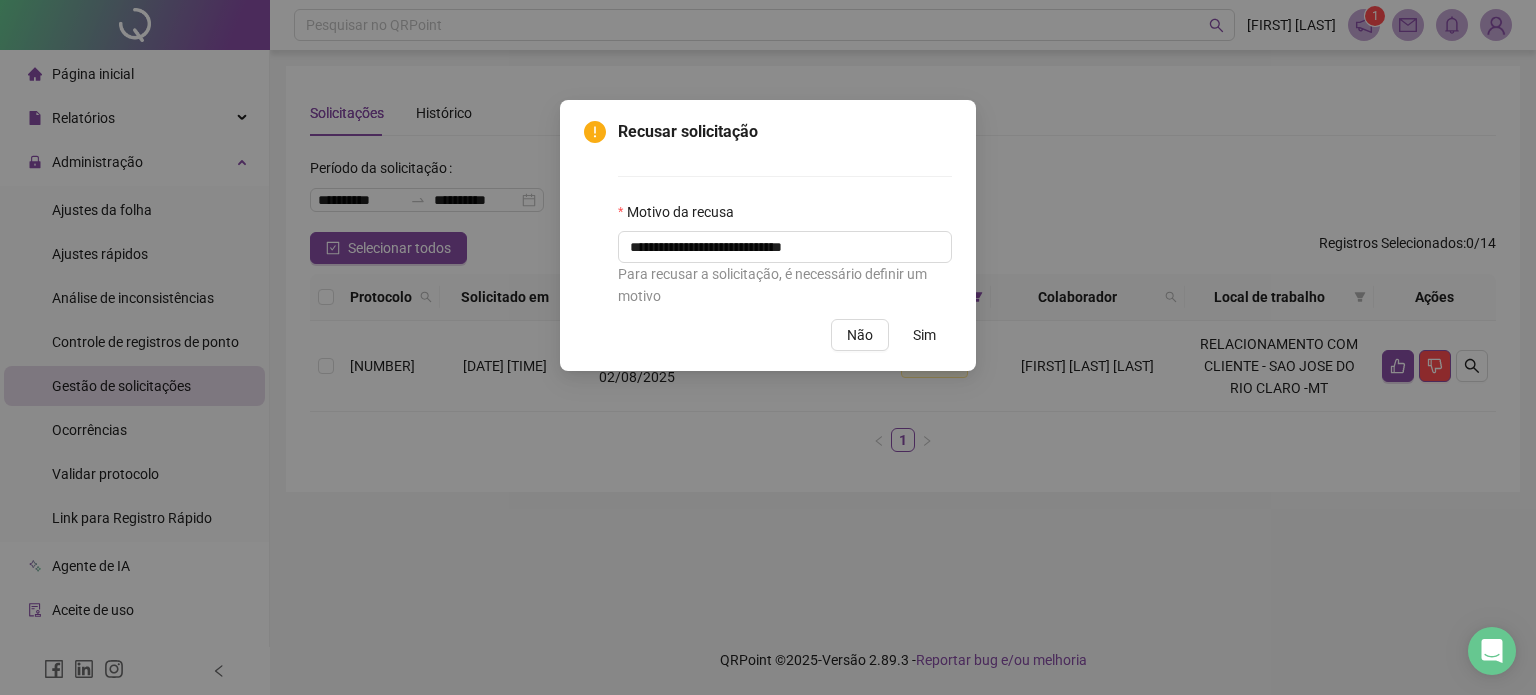 click on "Sim" at bounding box center [924, 335] 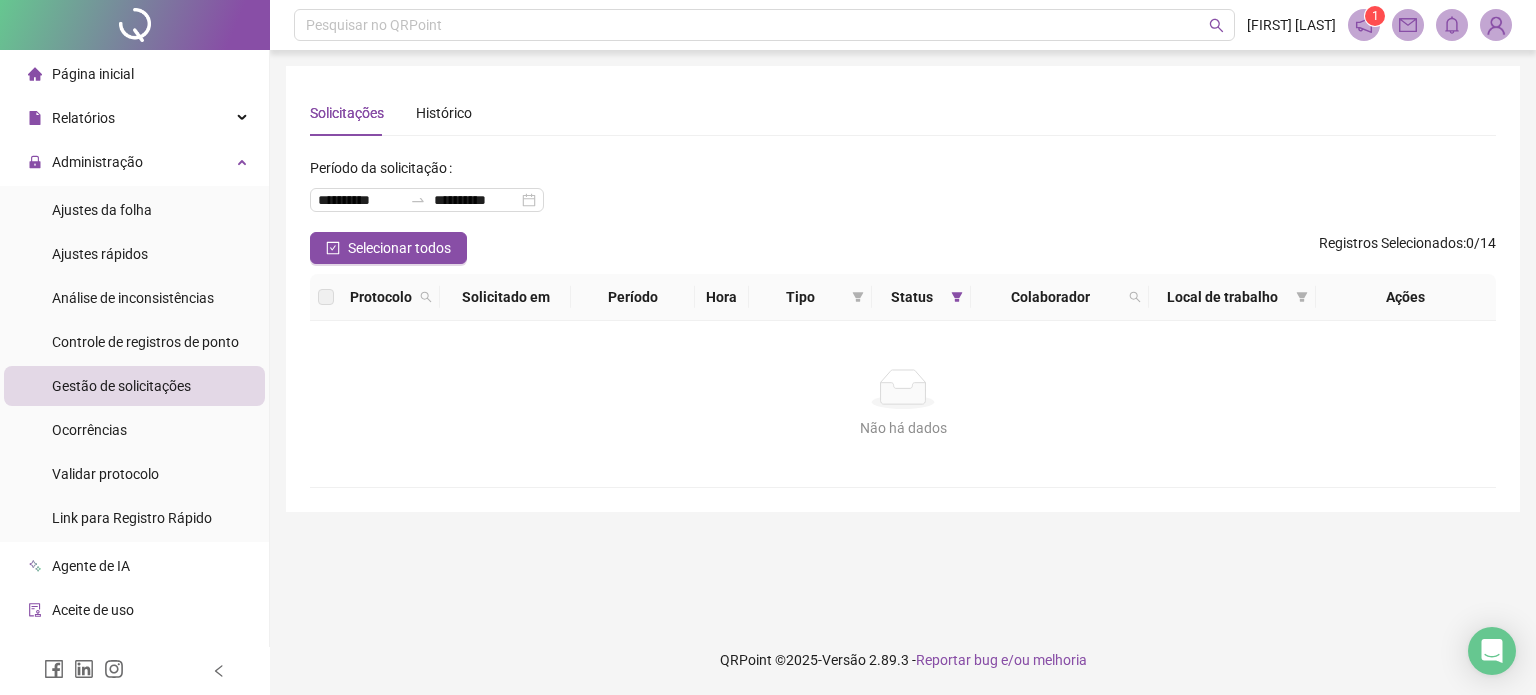 click on "Gestão de solicitações" at bounding box center (121, 386) 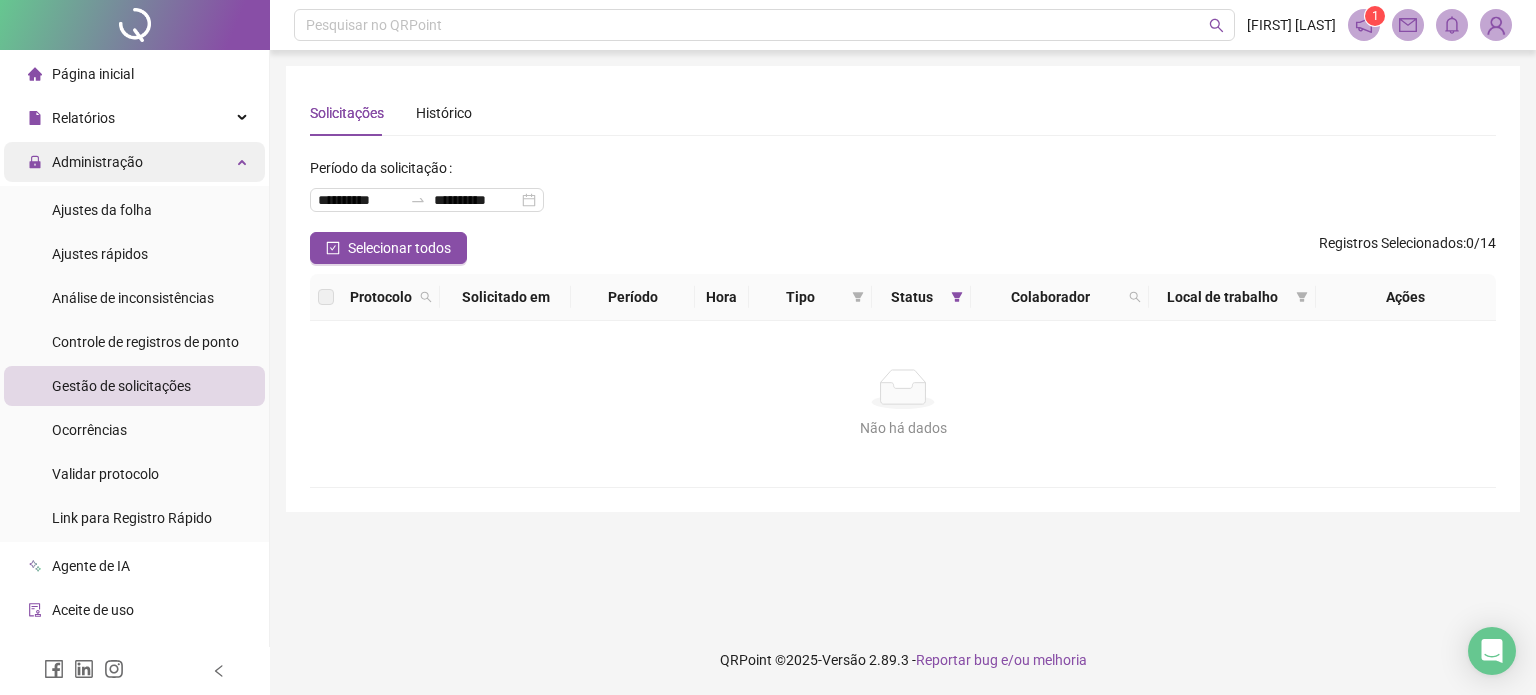 click on "Administração" at bounding box center (134, 162) 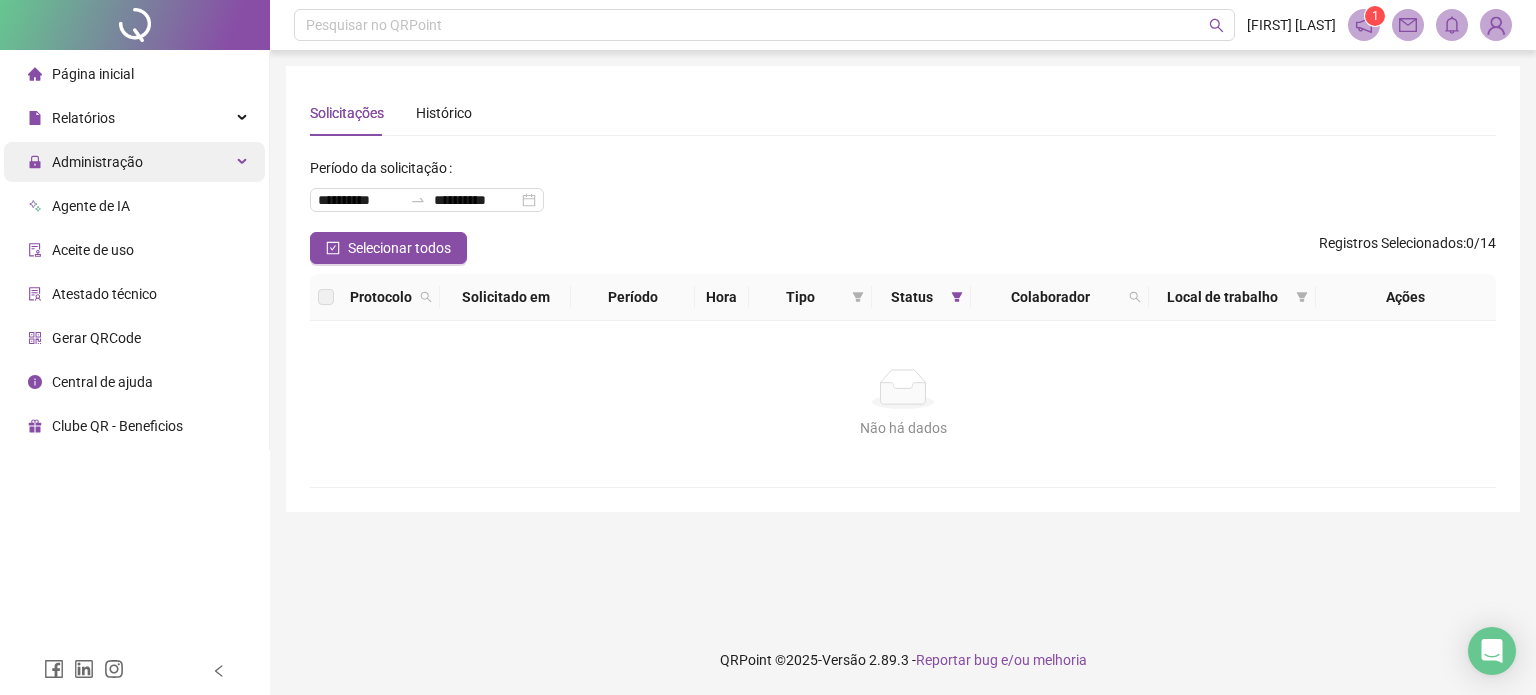 click on "Administração" at bounding box center [97, 162] 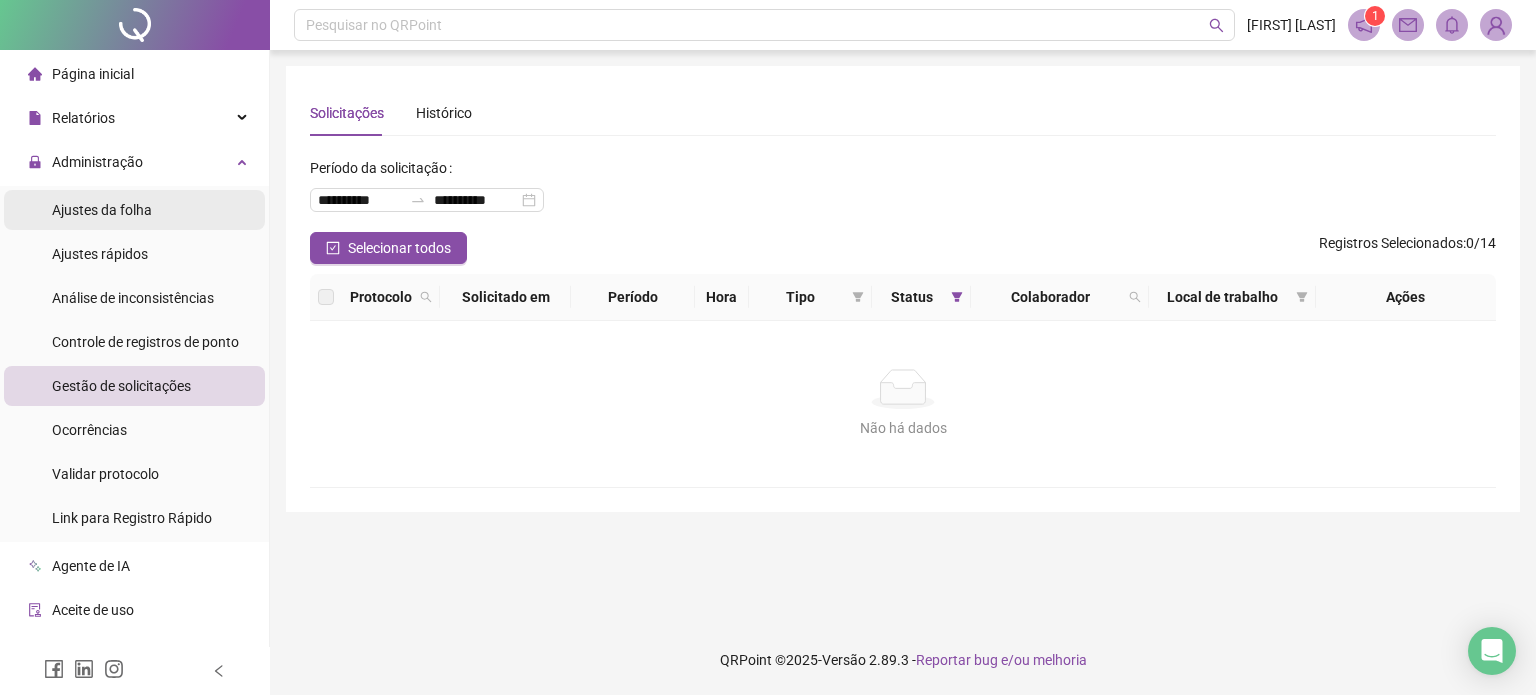 click on "Ajustes da folha" at bounding box center [102, 210] 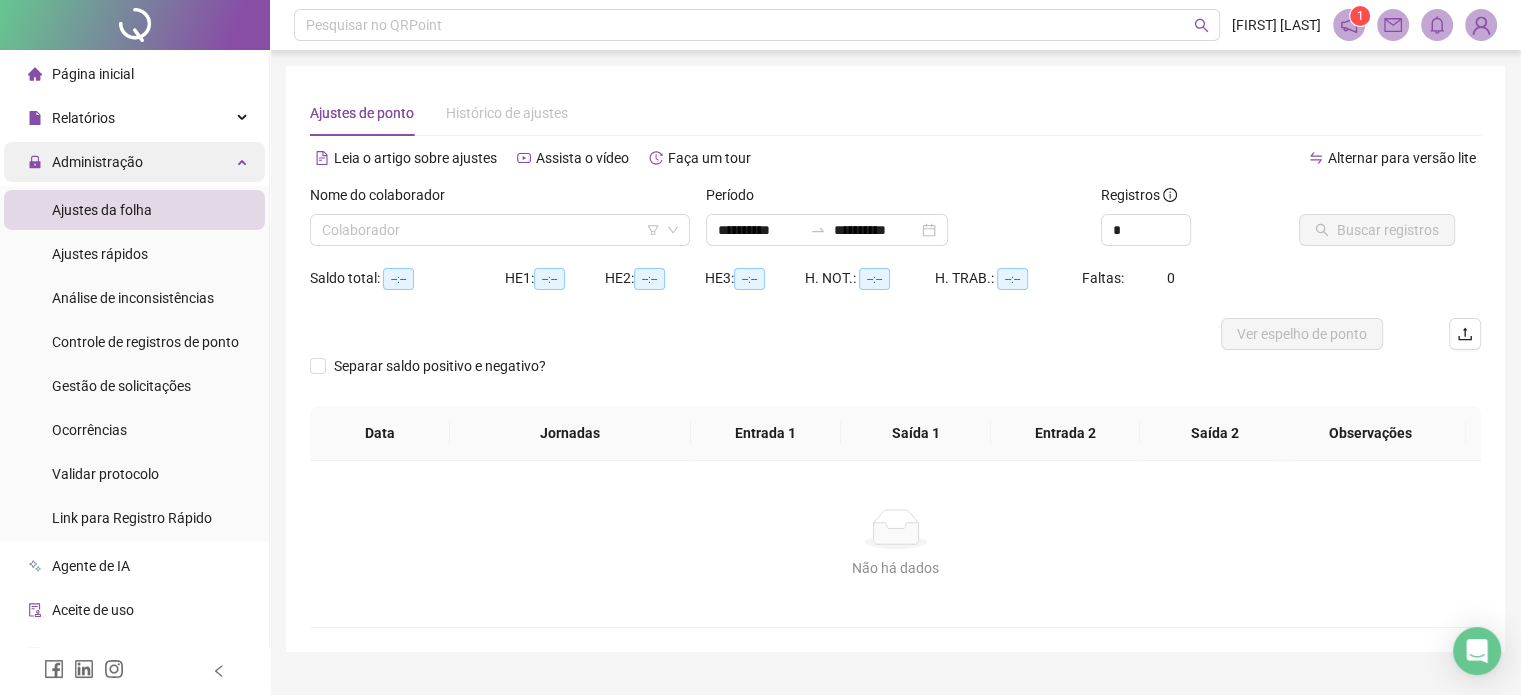 click on "Administração" at bounding box center (97, 162) 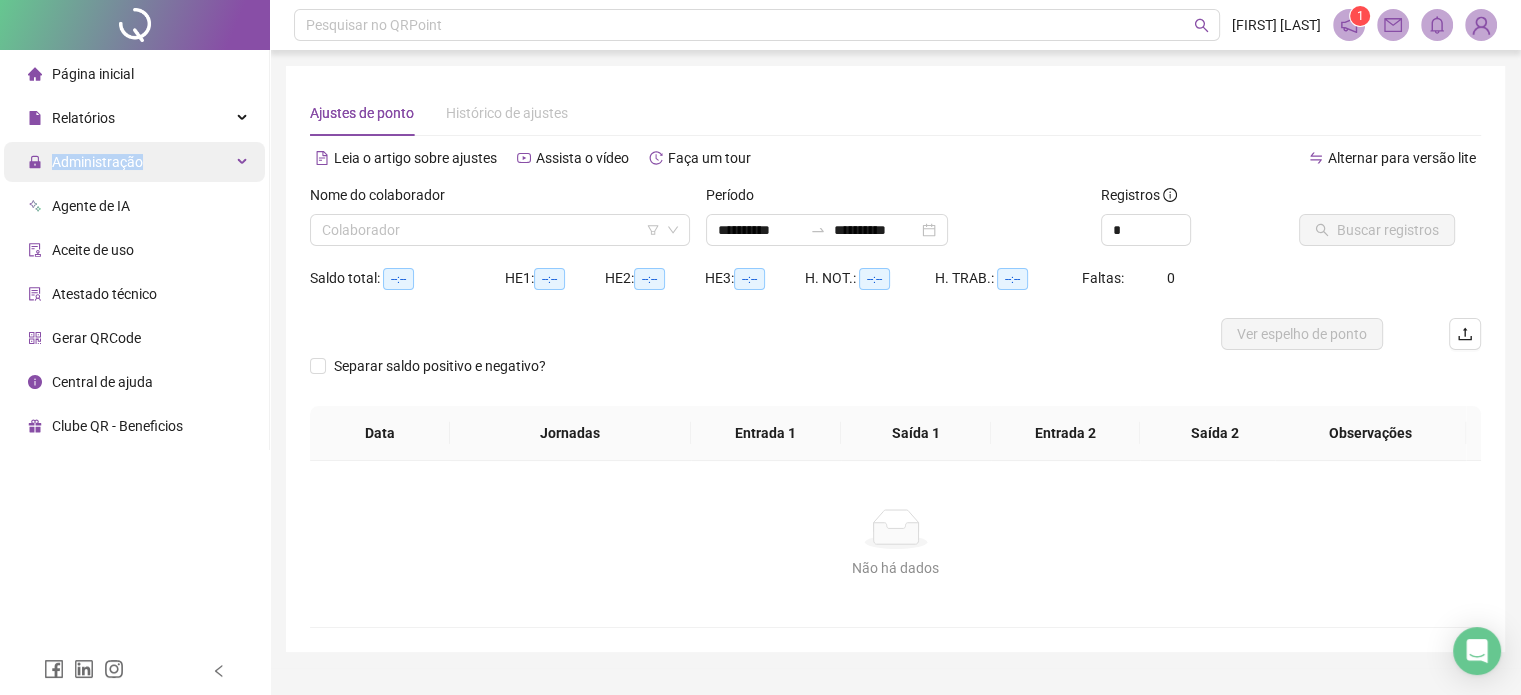 click on "Administração" at bounding box center (97, 162) 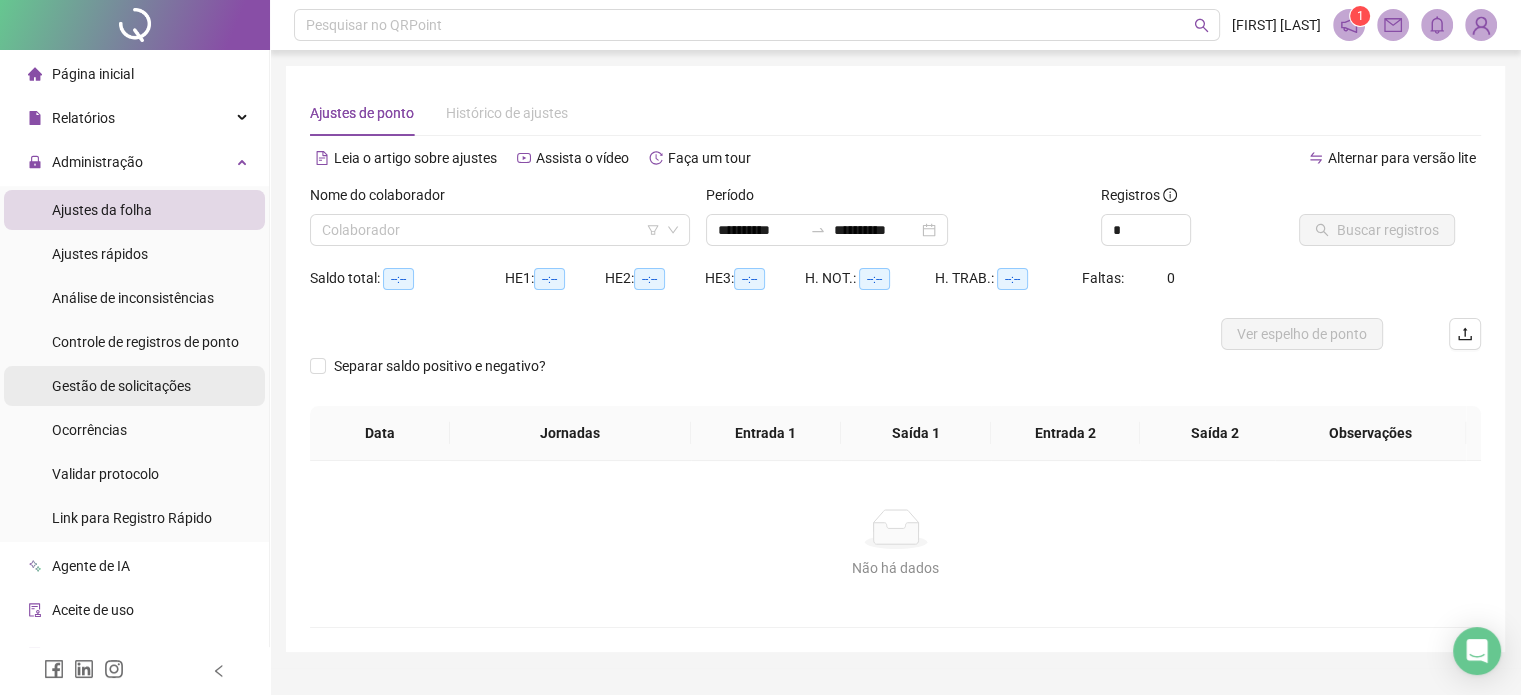 click on "Gestão de solicitações" at bounding box center [121, 386] 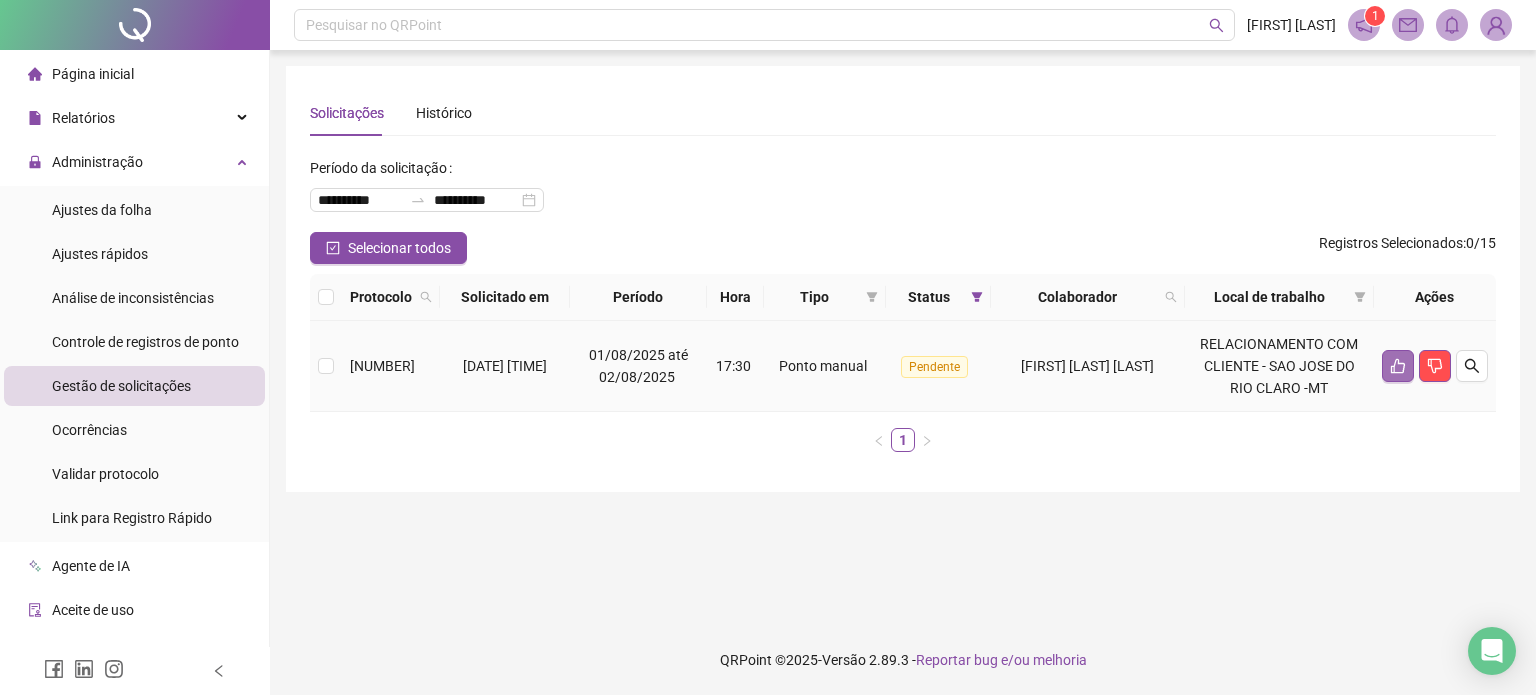 click 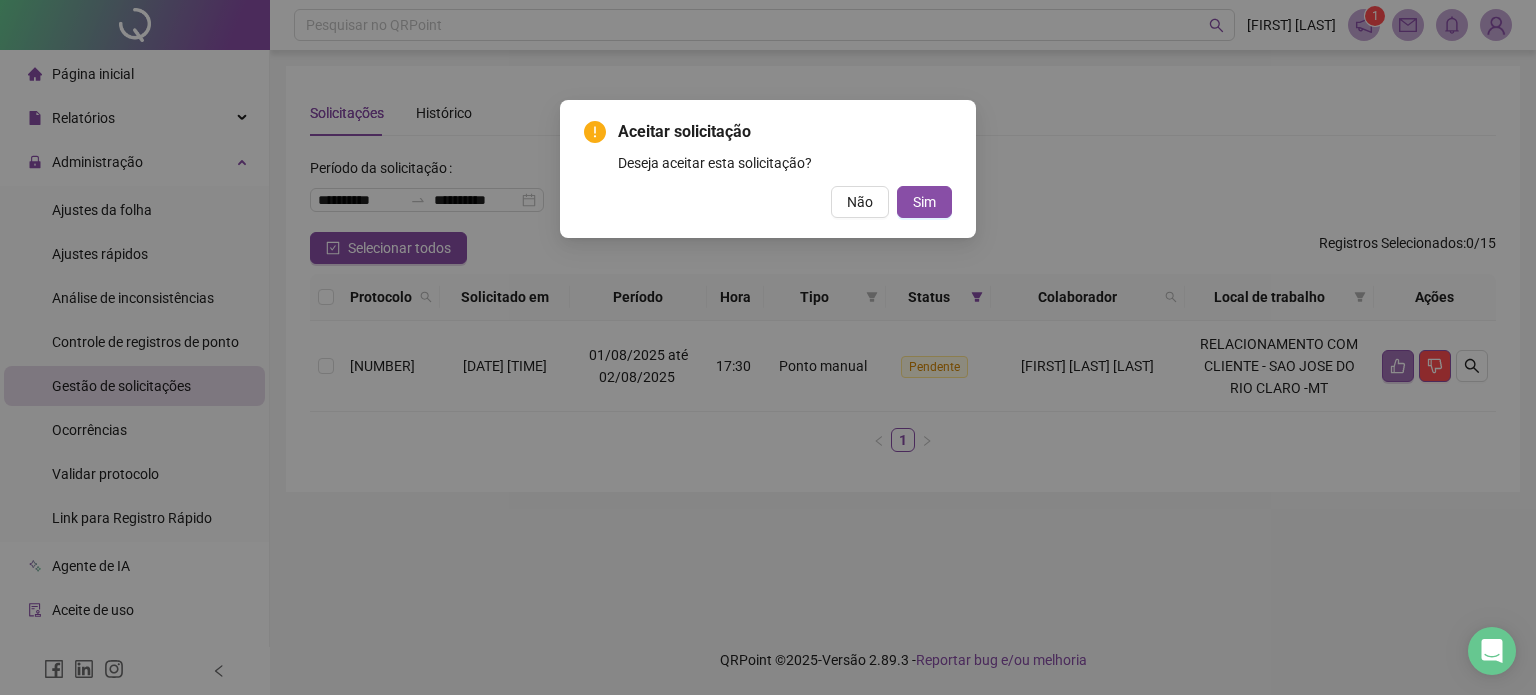 type 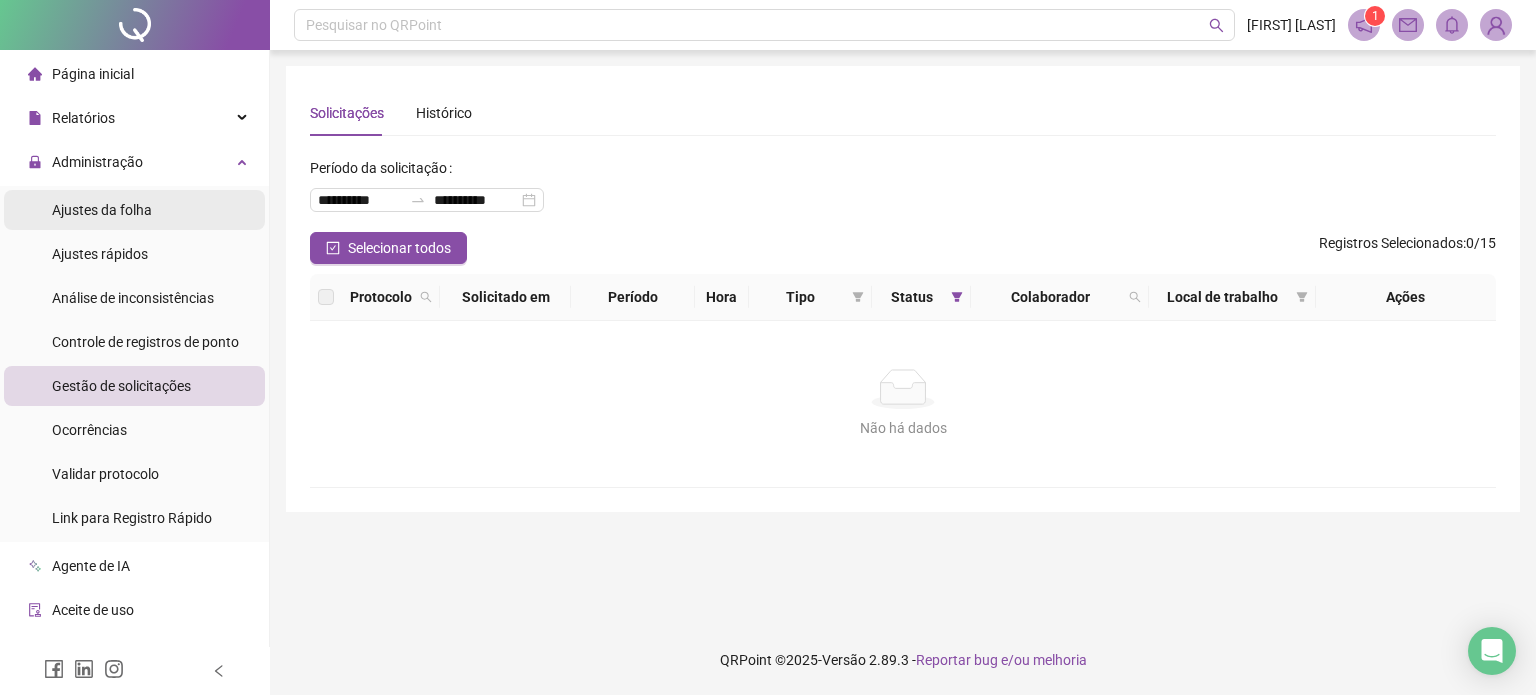 click on "Ajustes da folha" at bounding box center (102, 210) 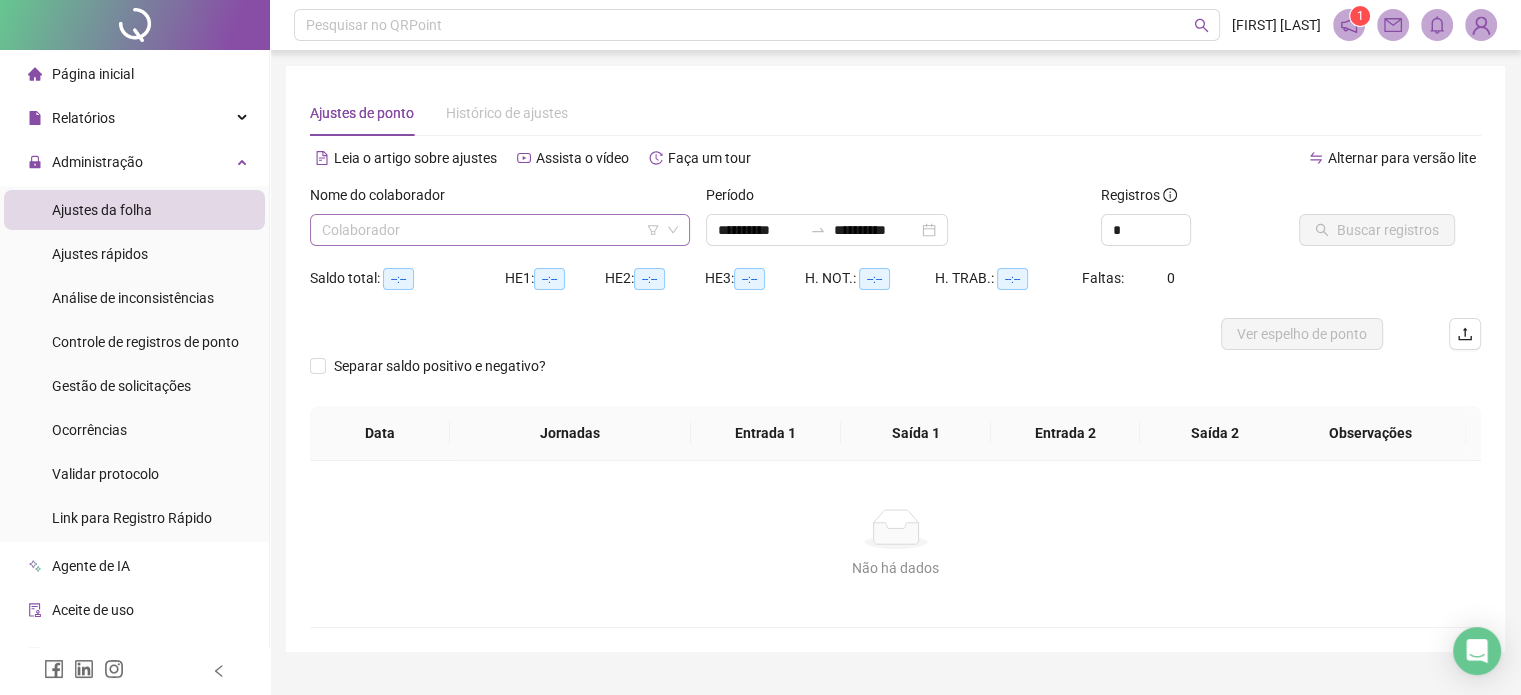 click at bounding box center (491, 230) 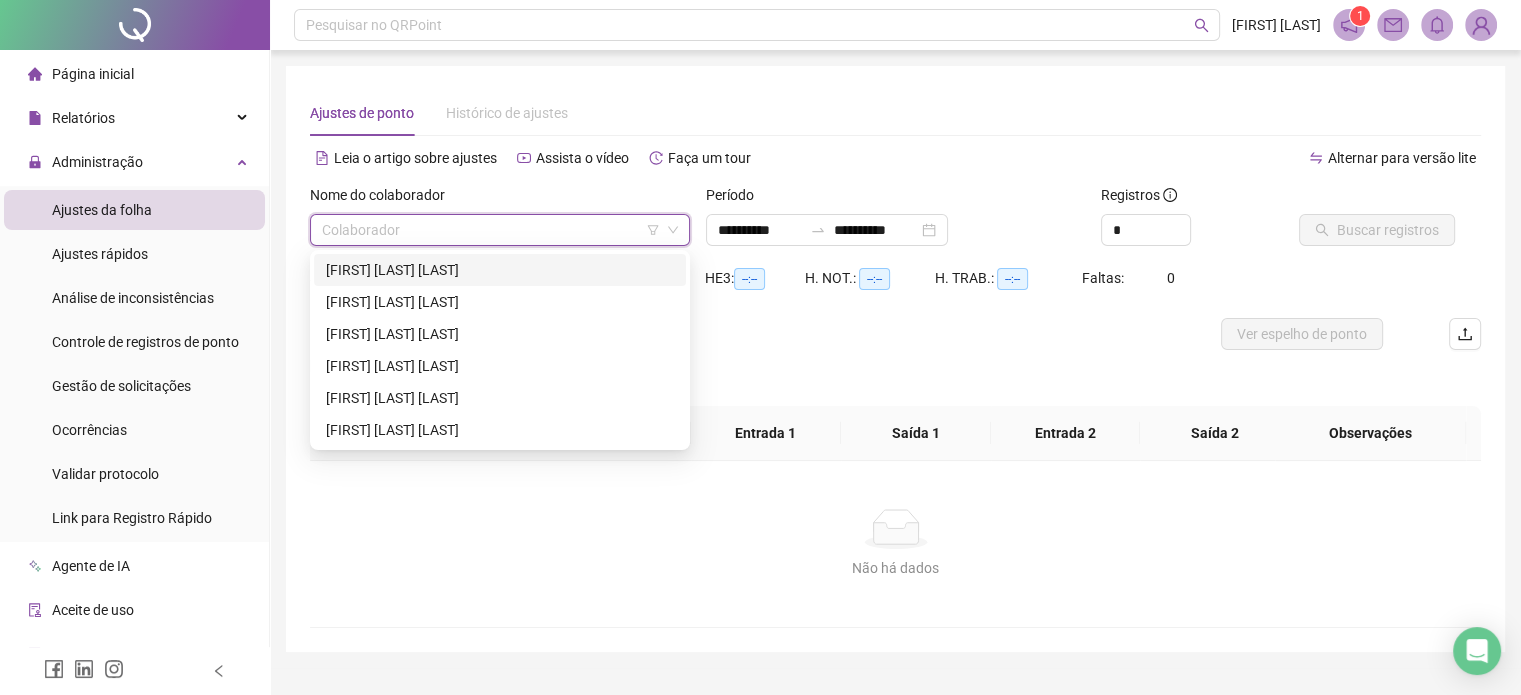 click on "[FIRST] [LAST] [LAST]" at bounding box center (500, 270) 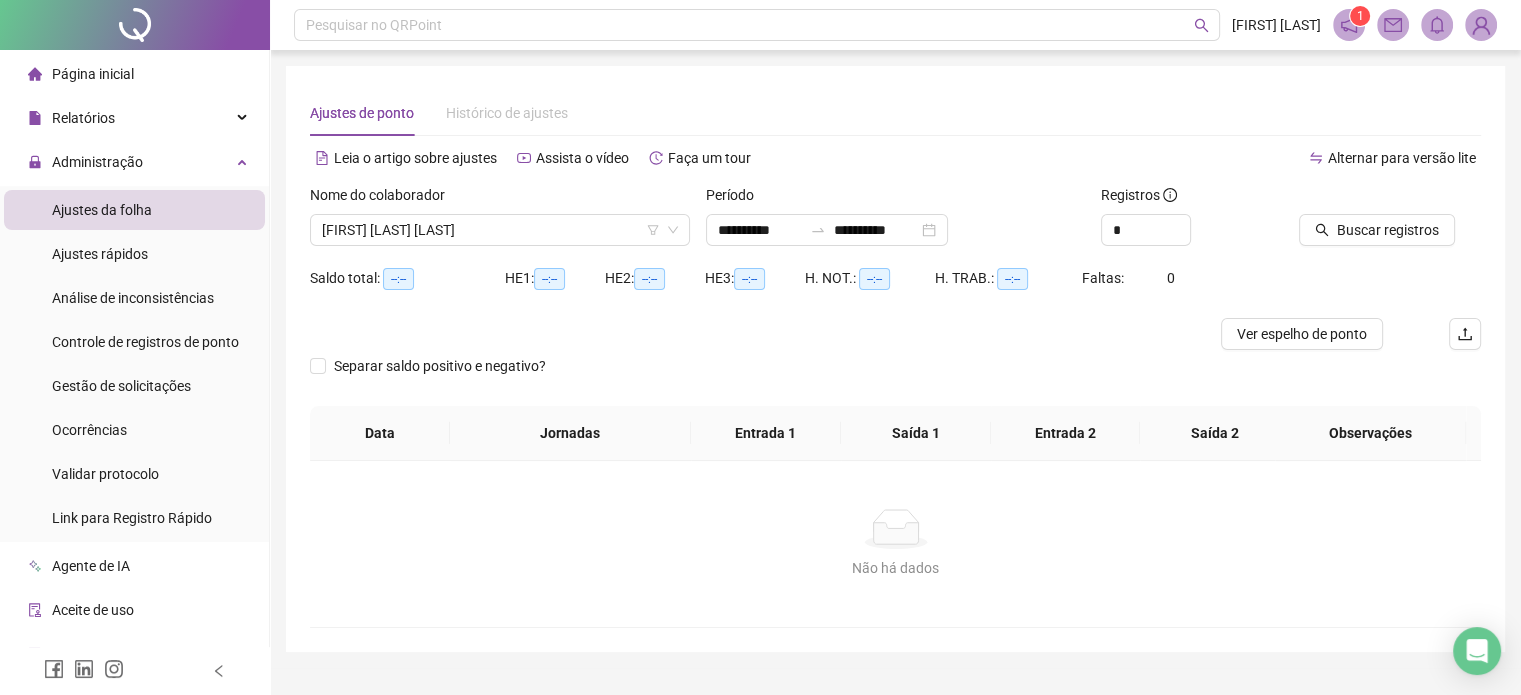 click on "**********" at bounding box center [896, 223] 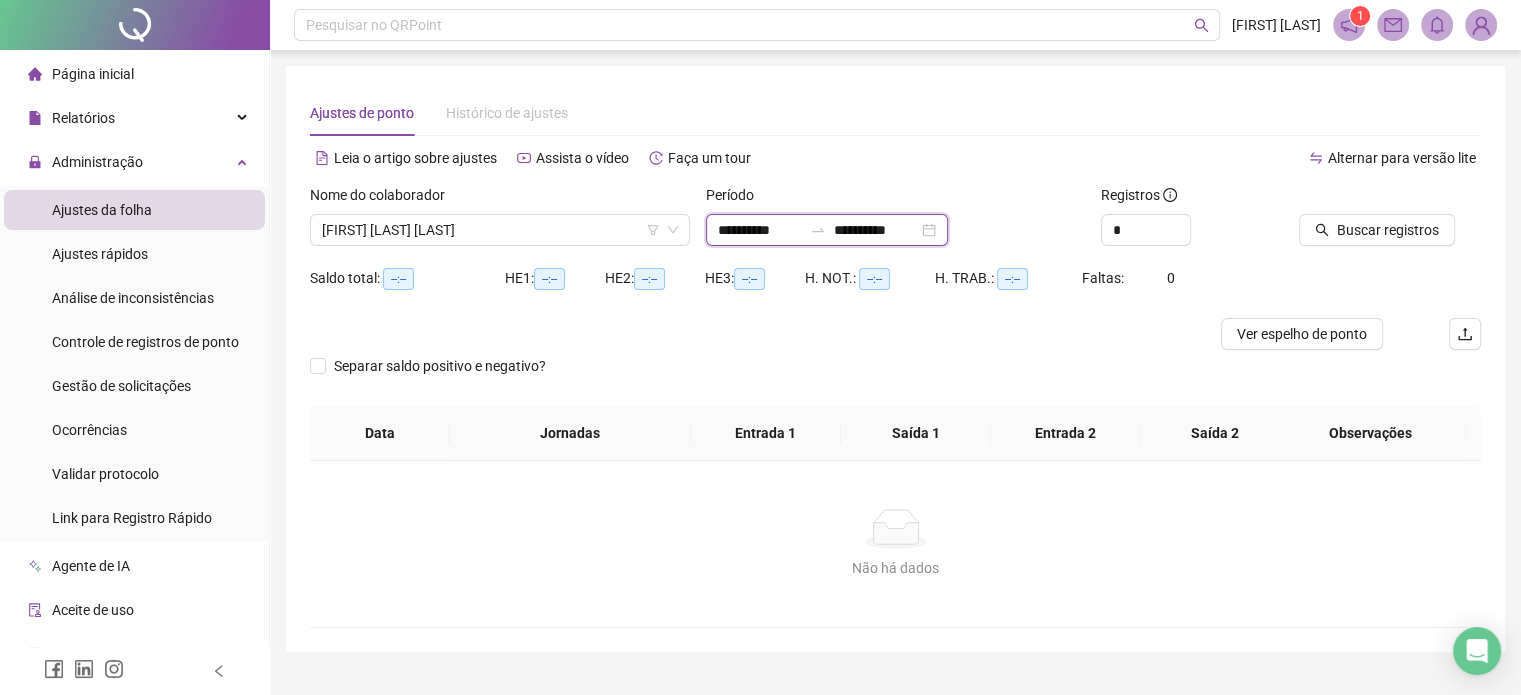 click on "**********" at bounding box center (760, 230) 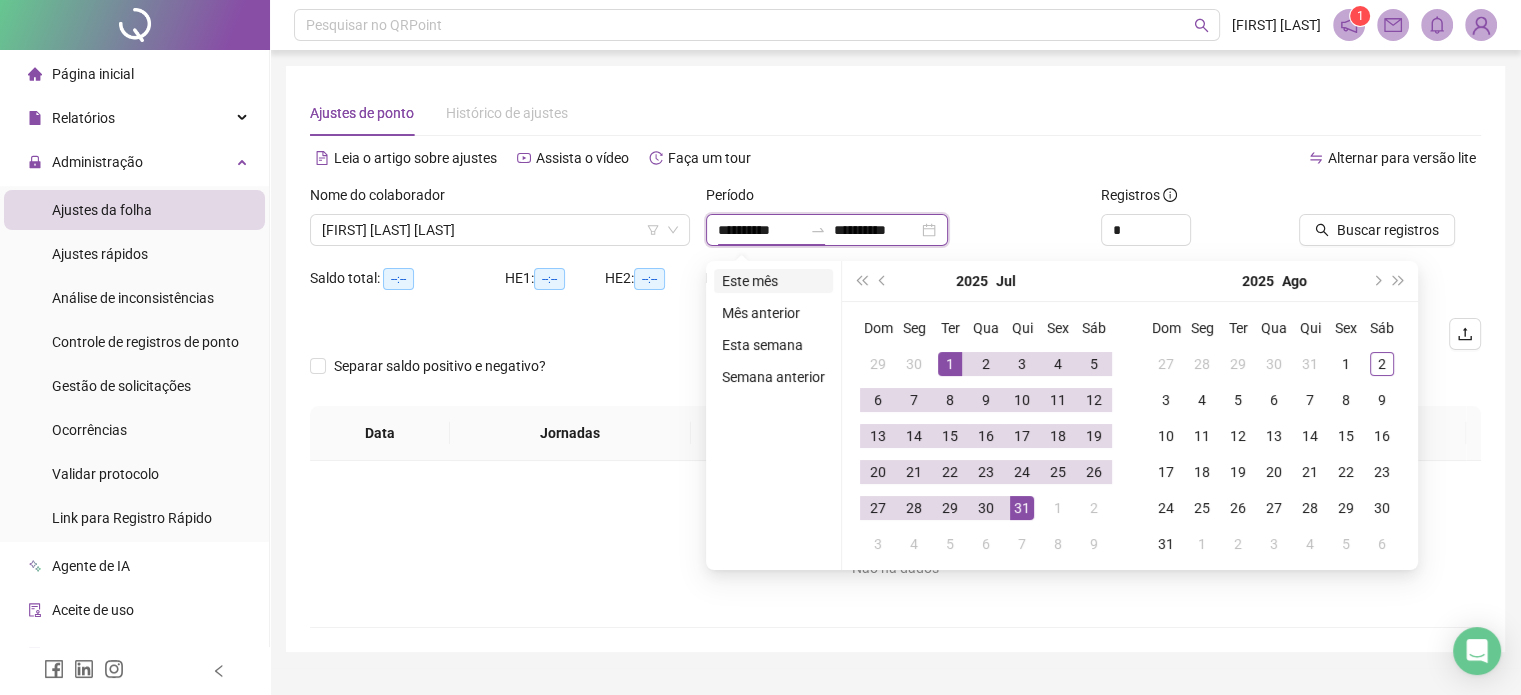 type on "**********" 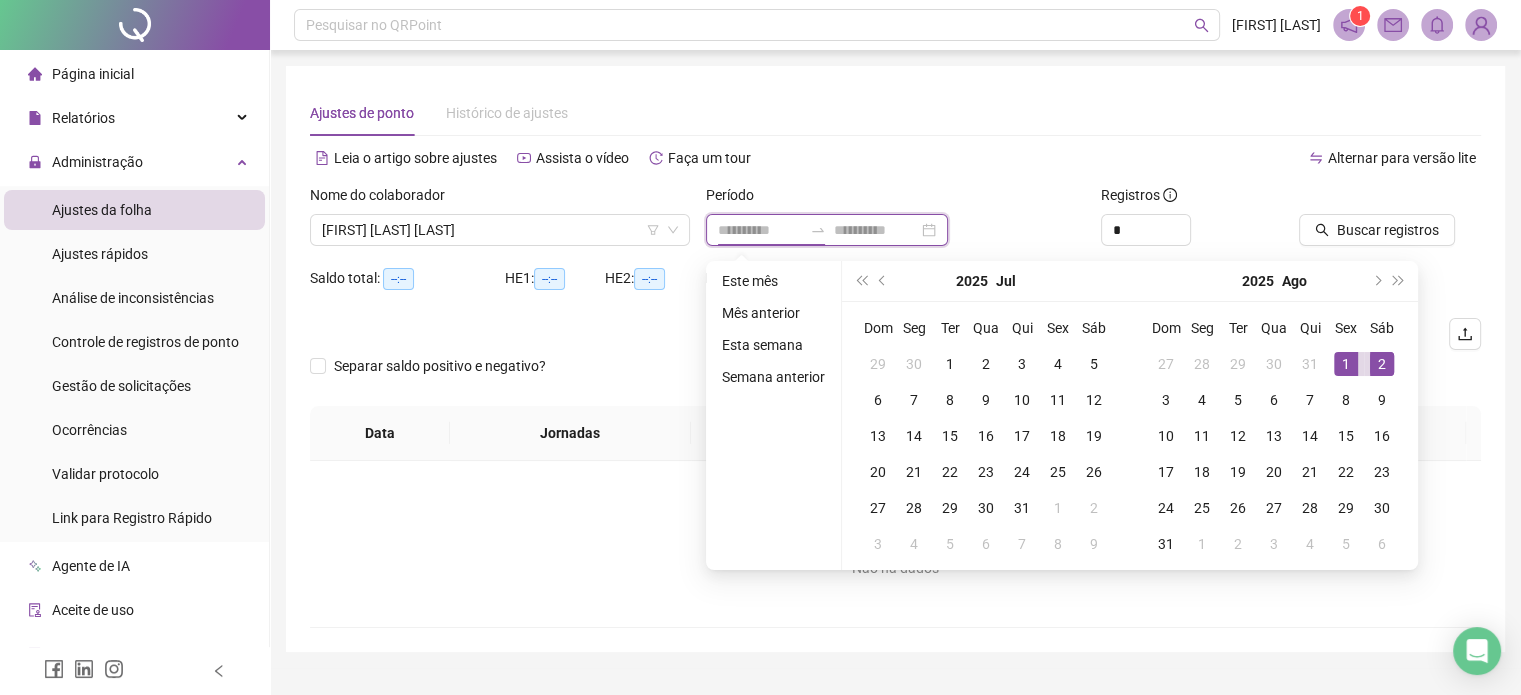 type on "**********" 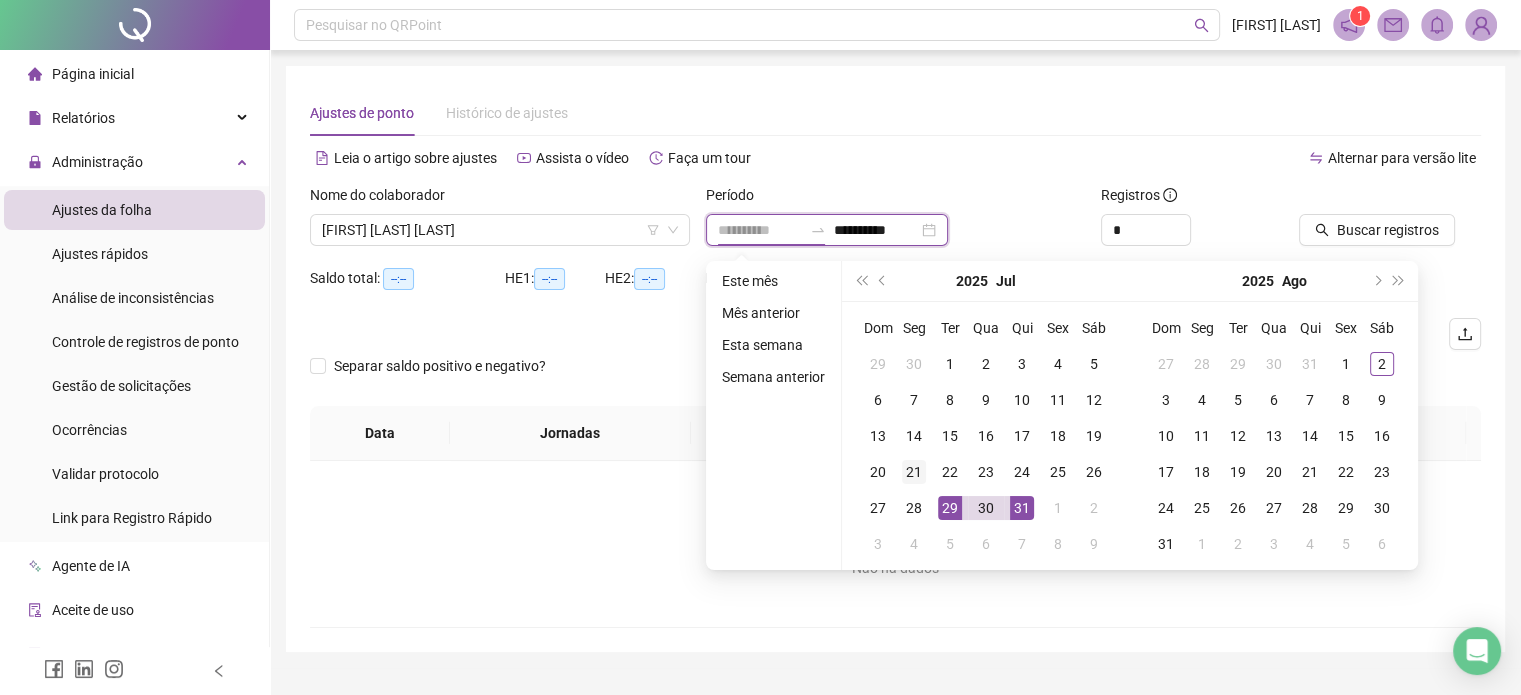 type on "**********" 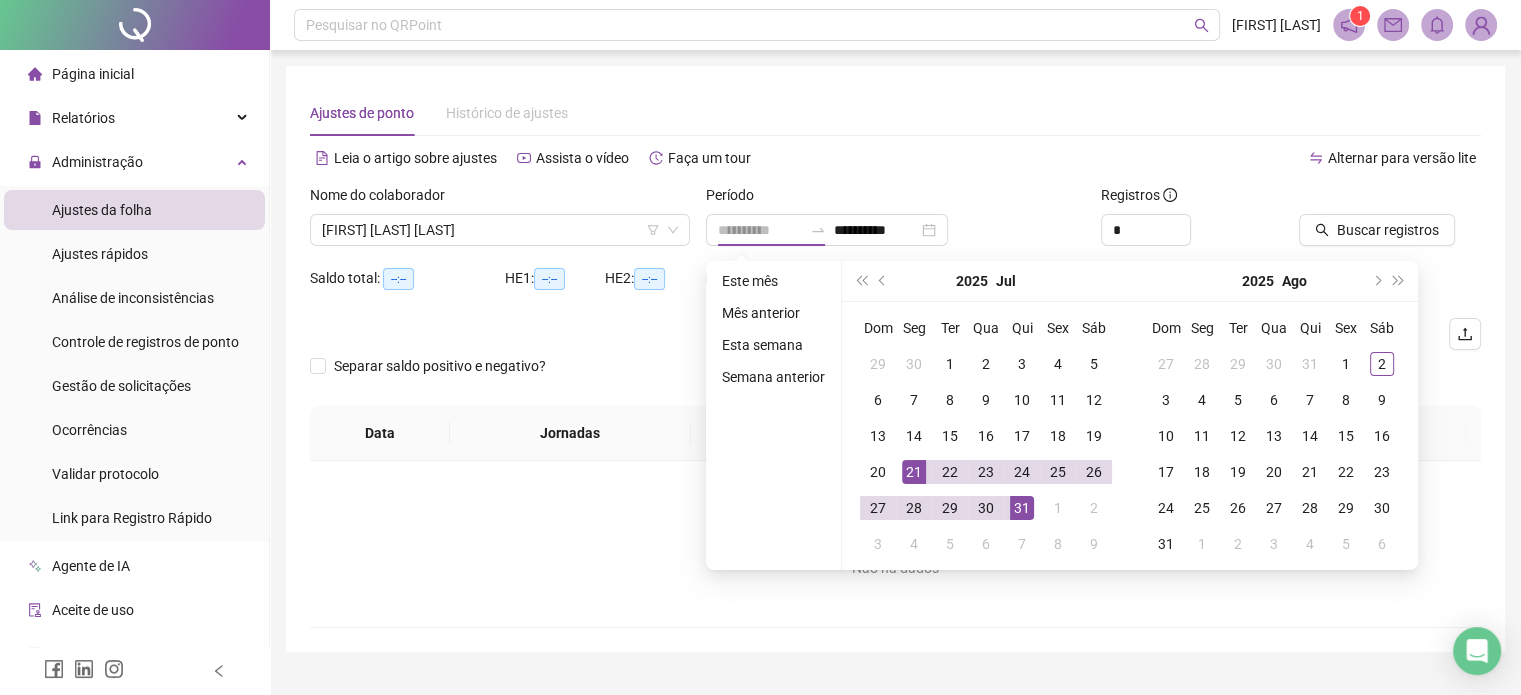 click on "21" at bounding box center (914, 472) 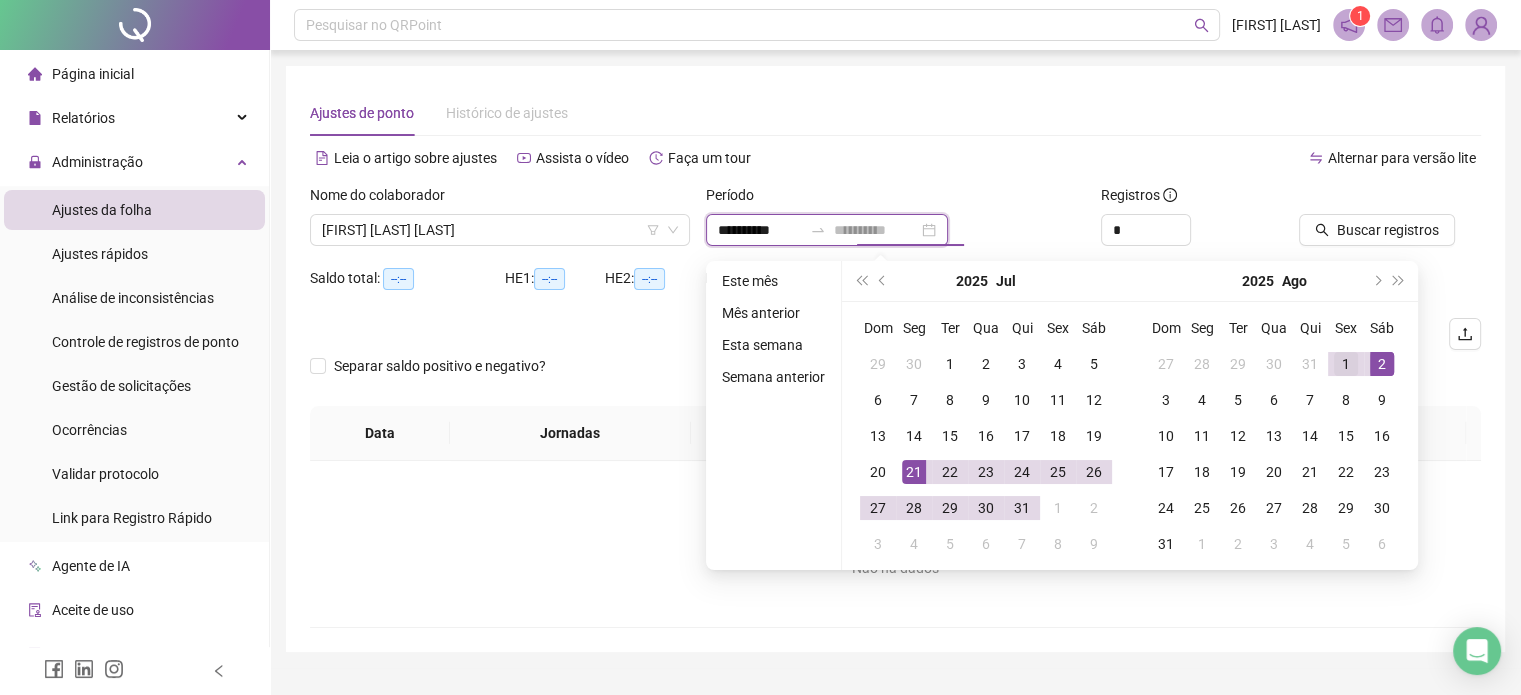 type on "**********" 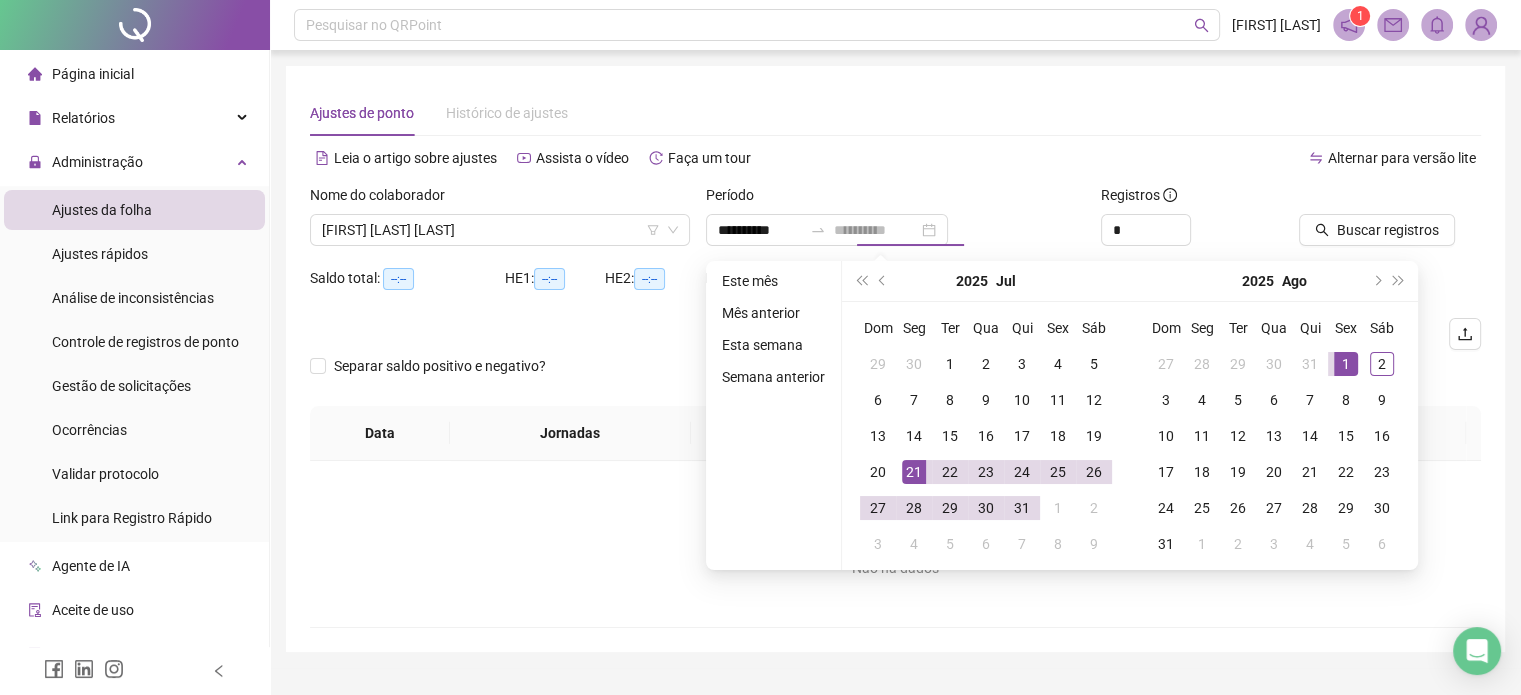 click on "1" at bounding box center [1346, 364] 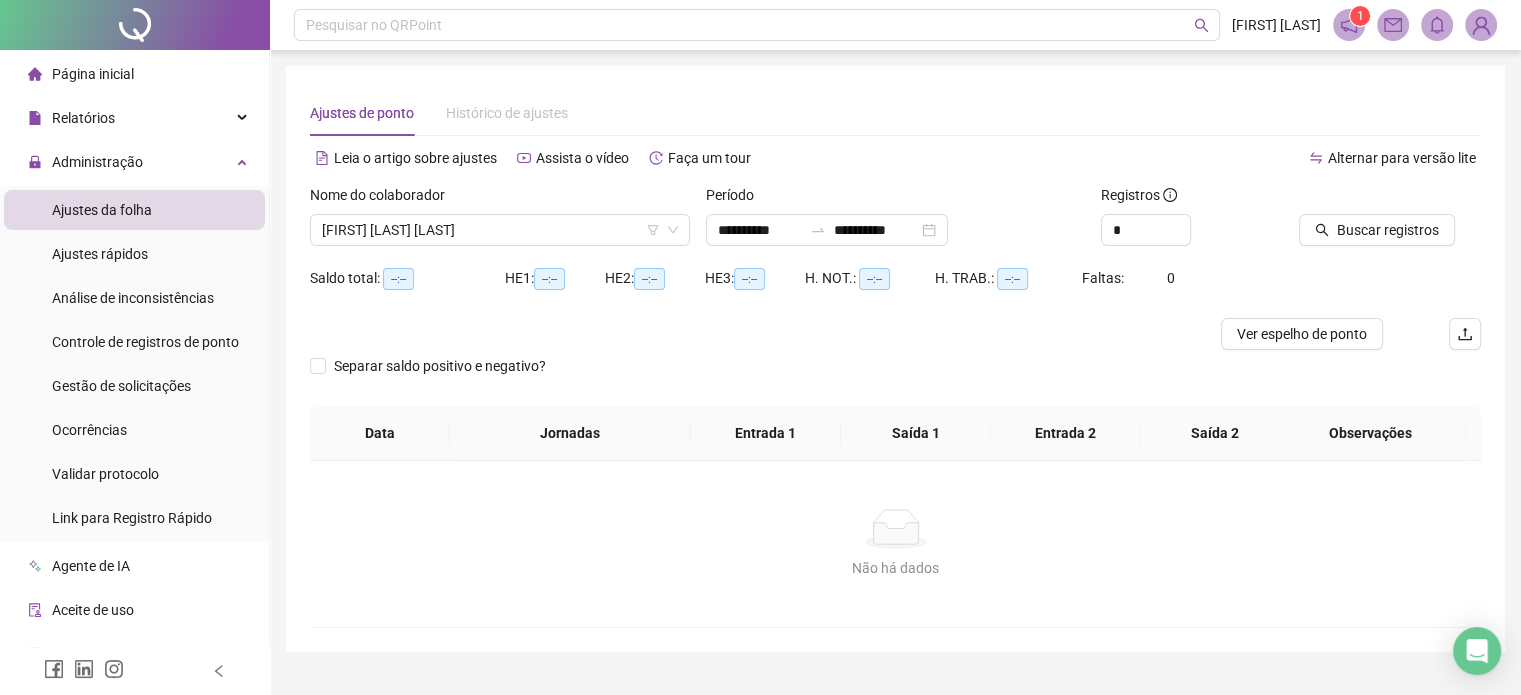 click on "Buscar registros" at bounding box center [1390, 223] 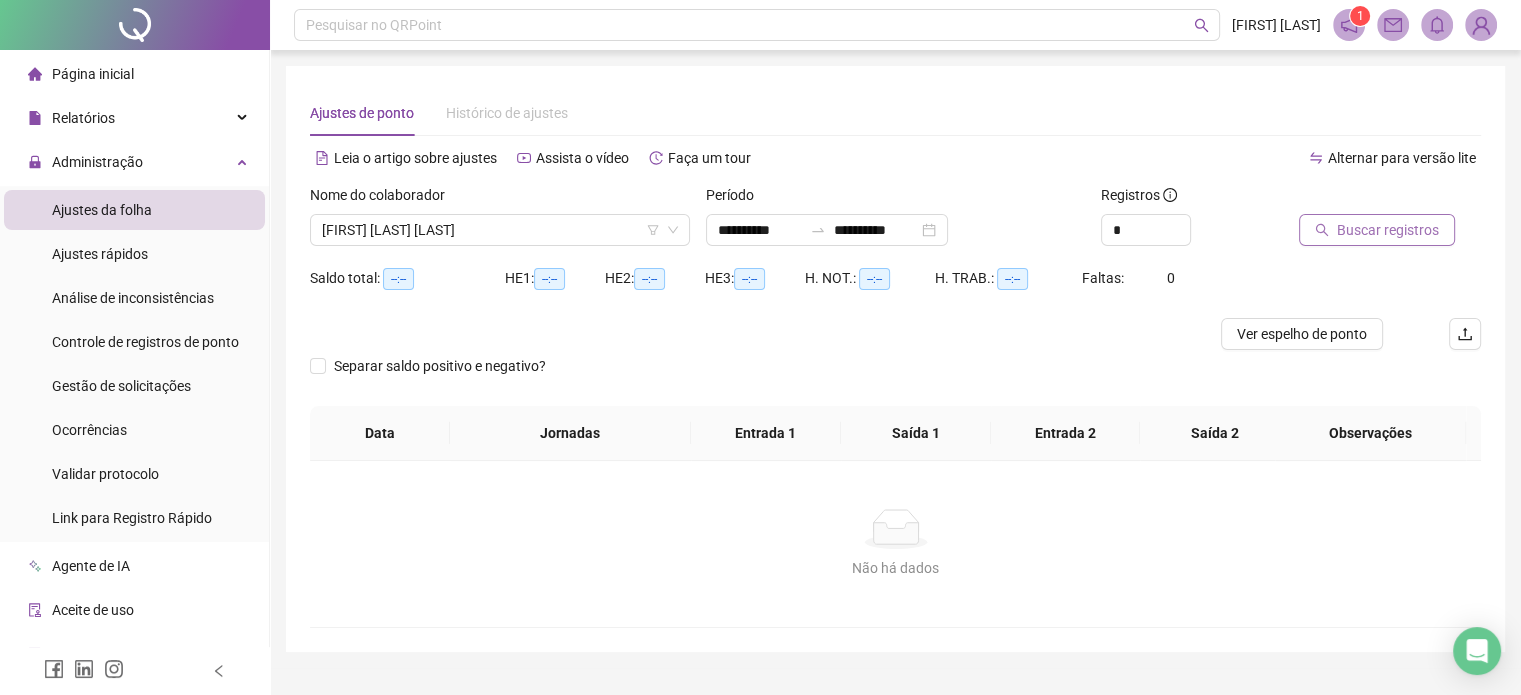 click on "Buscar registros" at bounding box center [1388, 230] 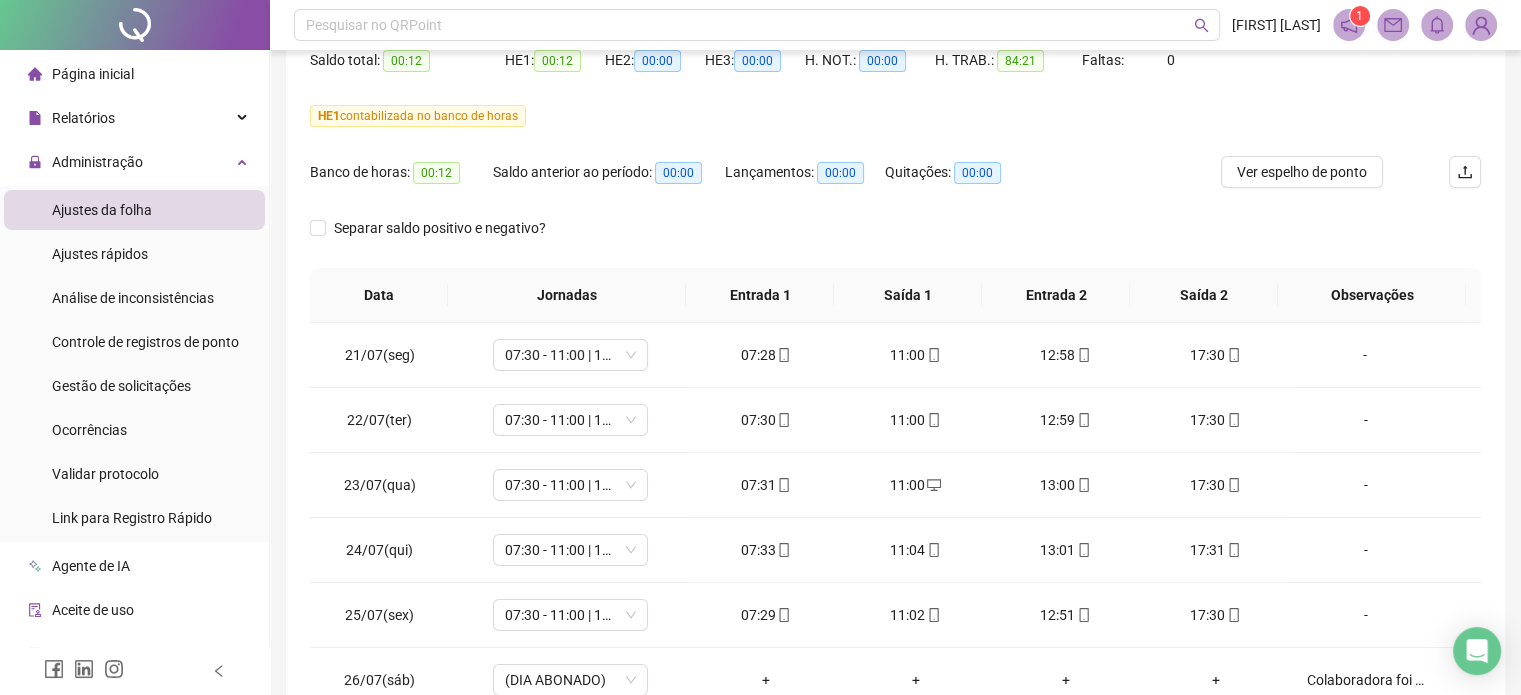 scroll, scrollTop: 300, scrollLeft: 0, axis: vertical 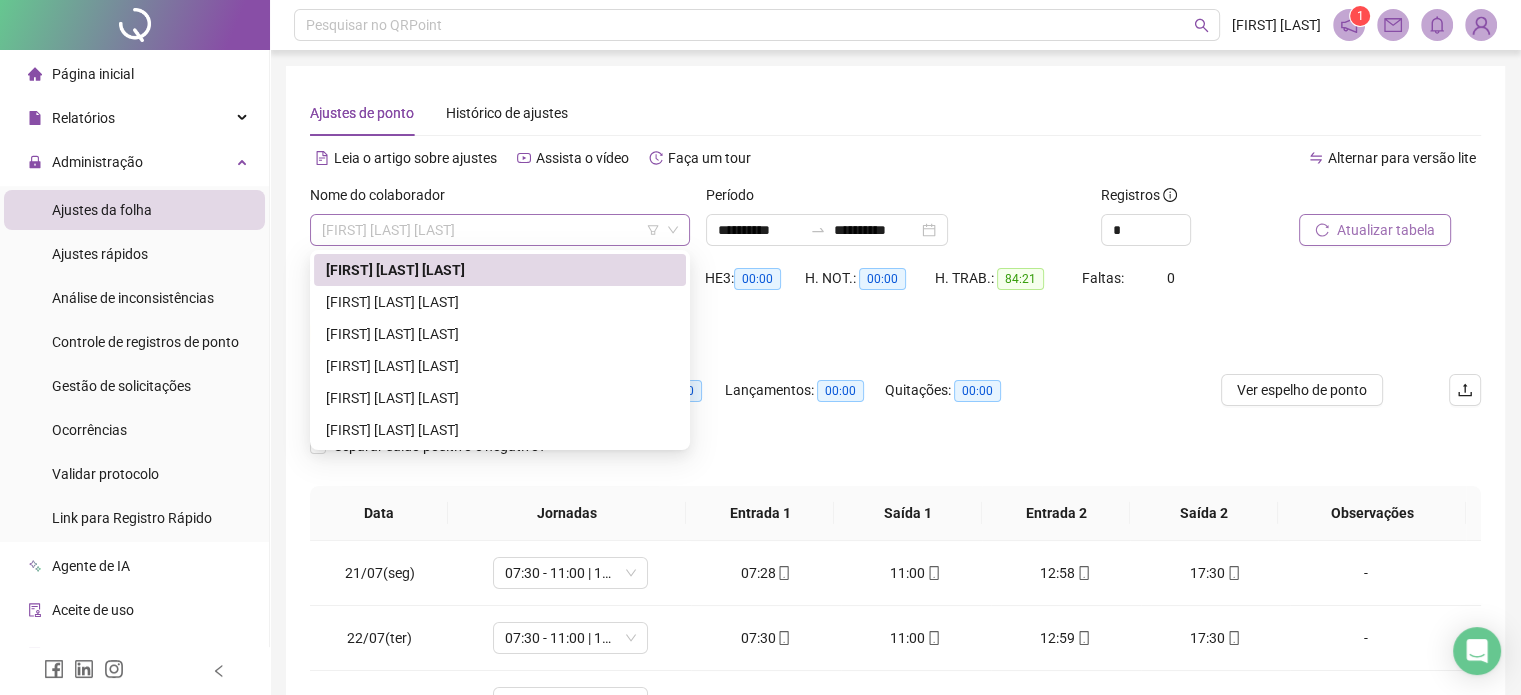 click on "[FIRST] [LAST] [LAST]" at bounding box center (500, 230) 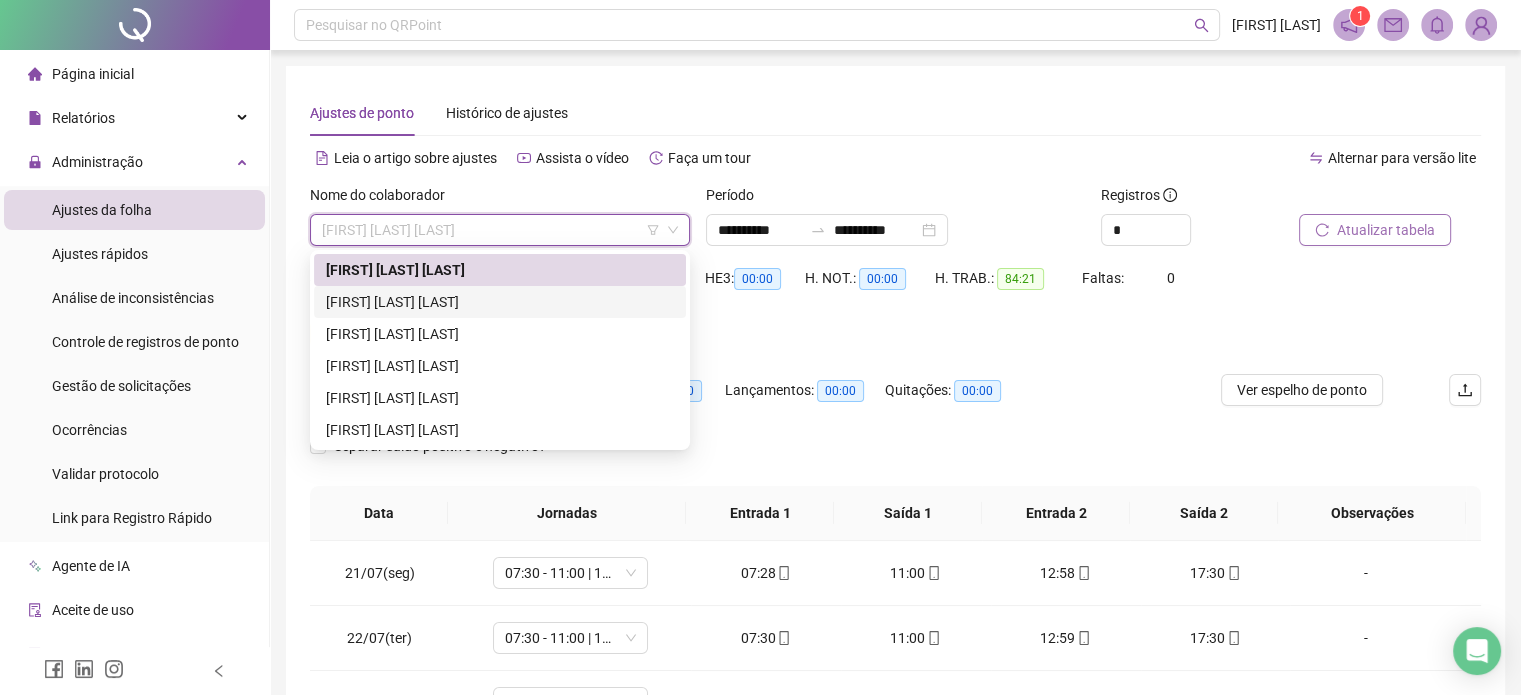click on "[FIRST] [LAST] [LAST]" at bounding box center [500, 302] 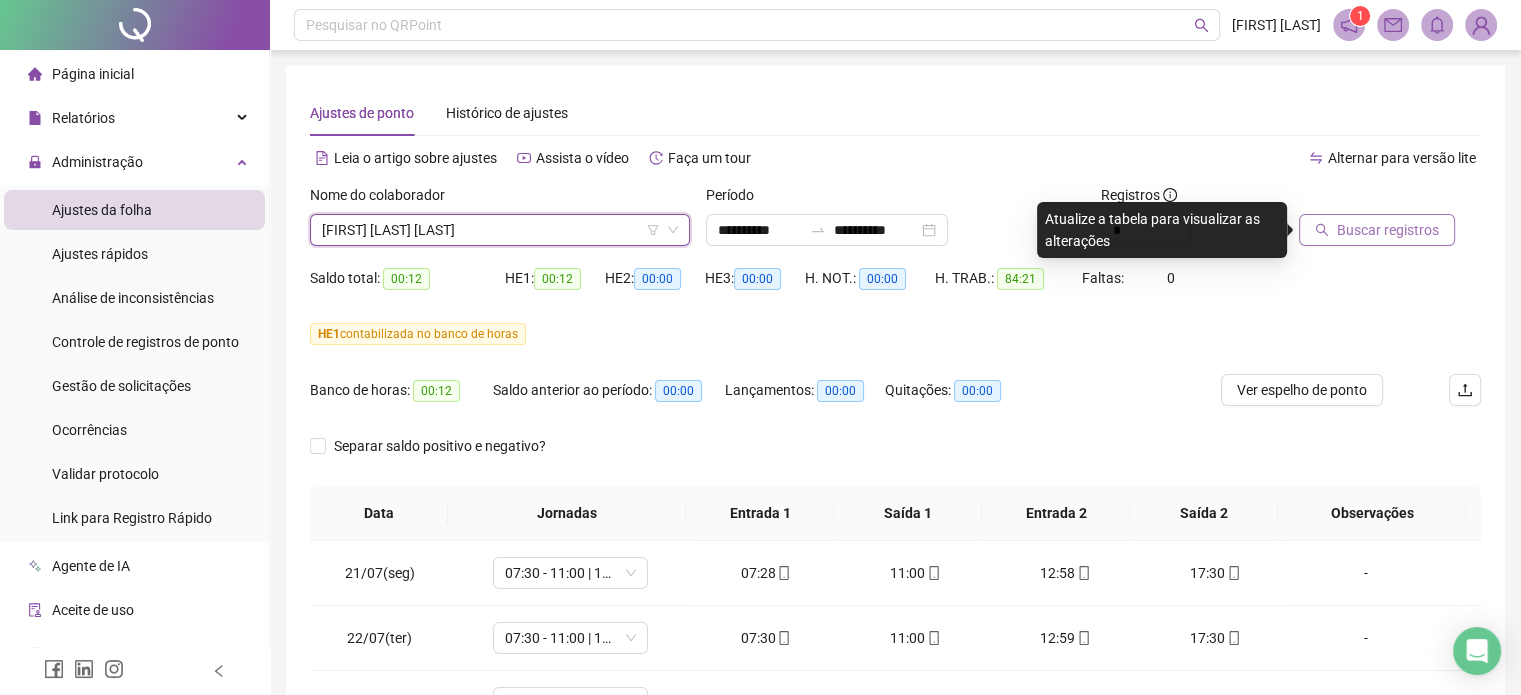 click on "Buscar registros" at bounding box center (1388, 230) 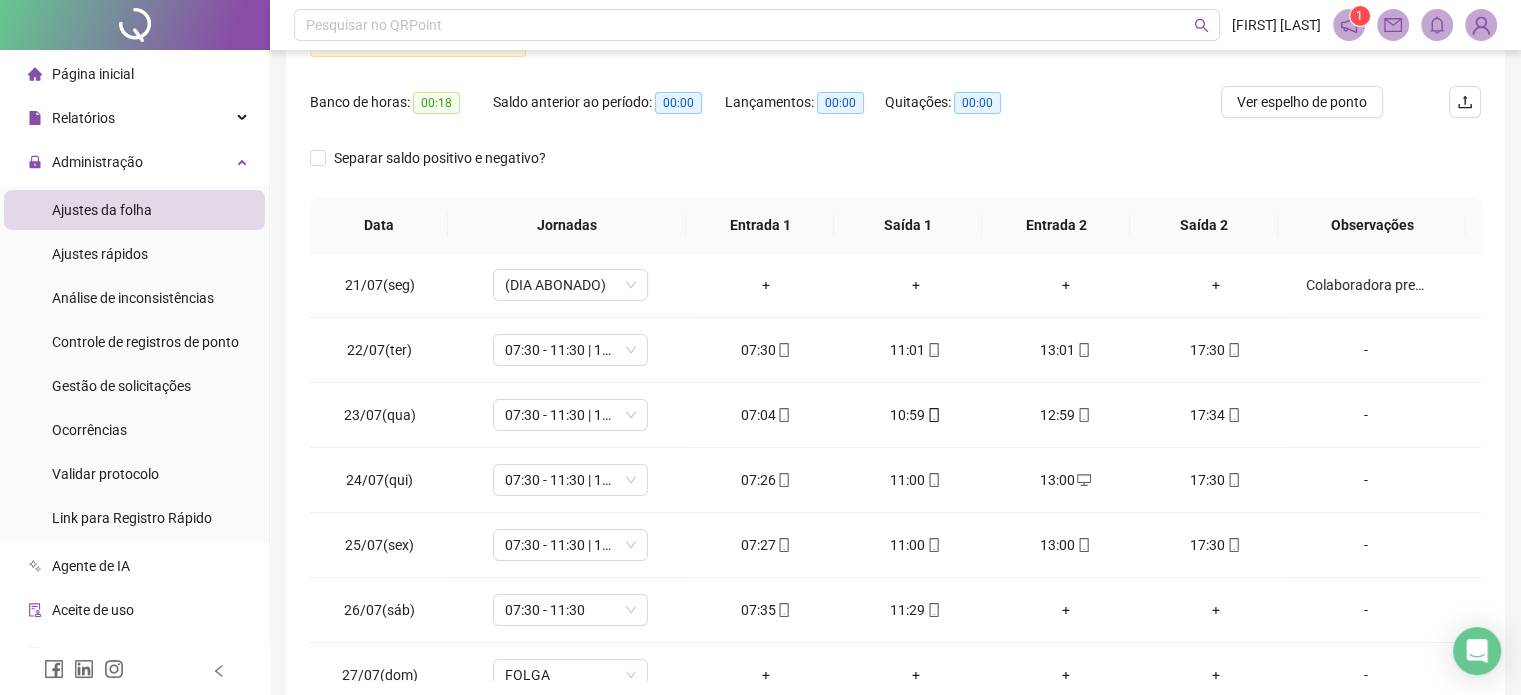 scroll, scrollTop: 182, scrollLeft: 0, axis: vertical 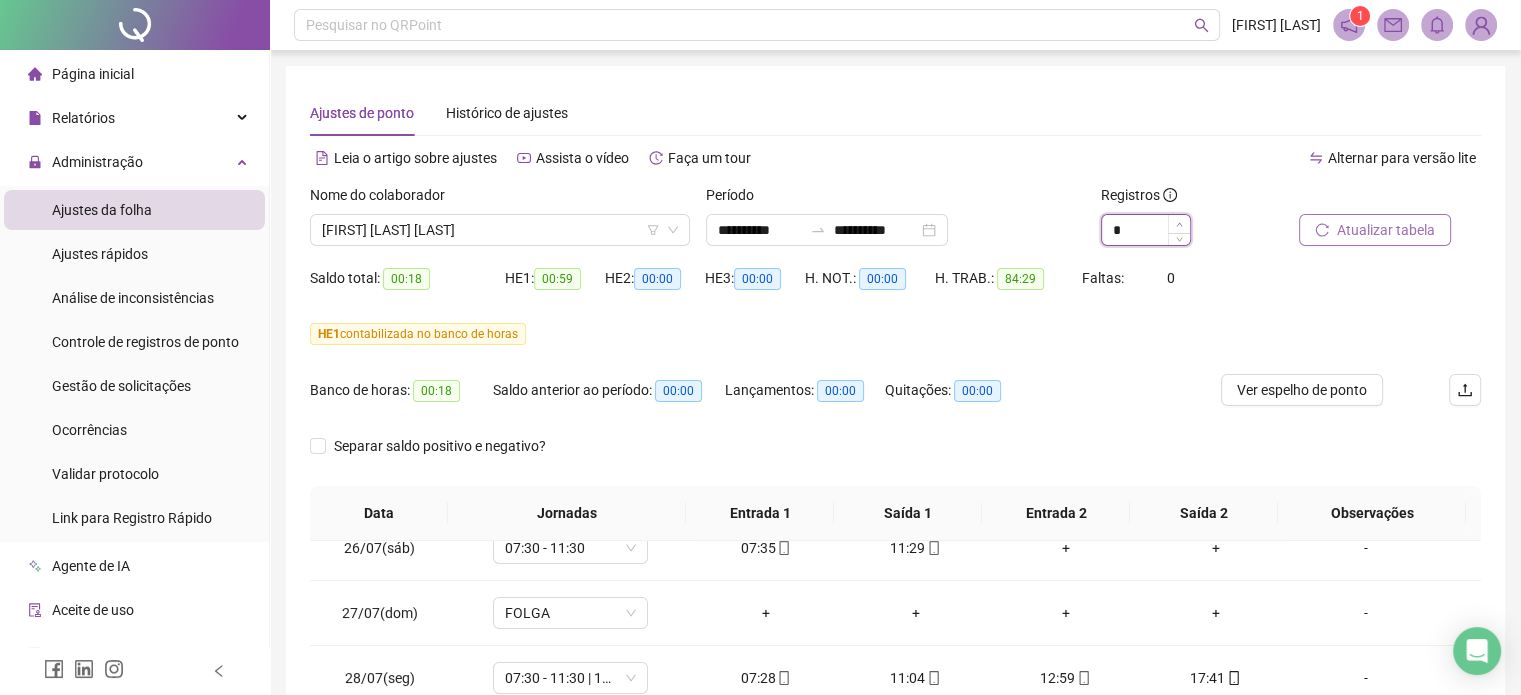 click 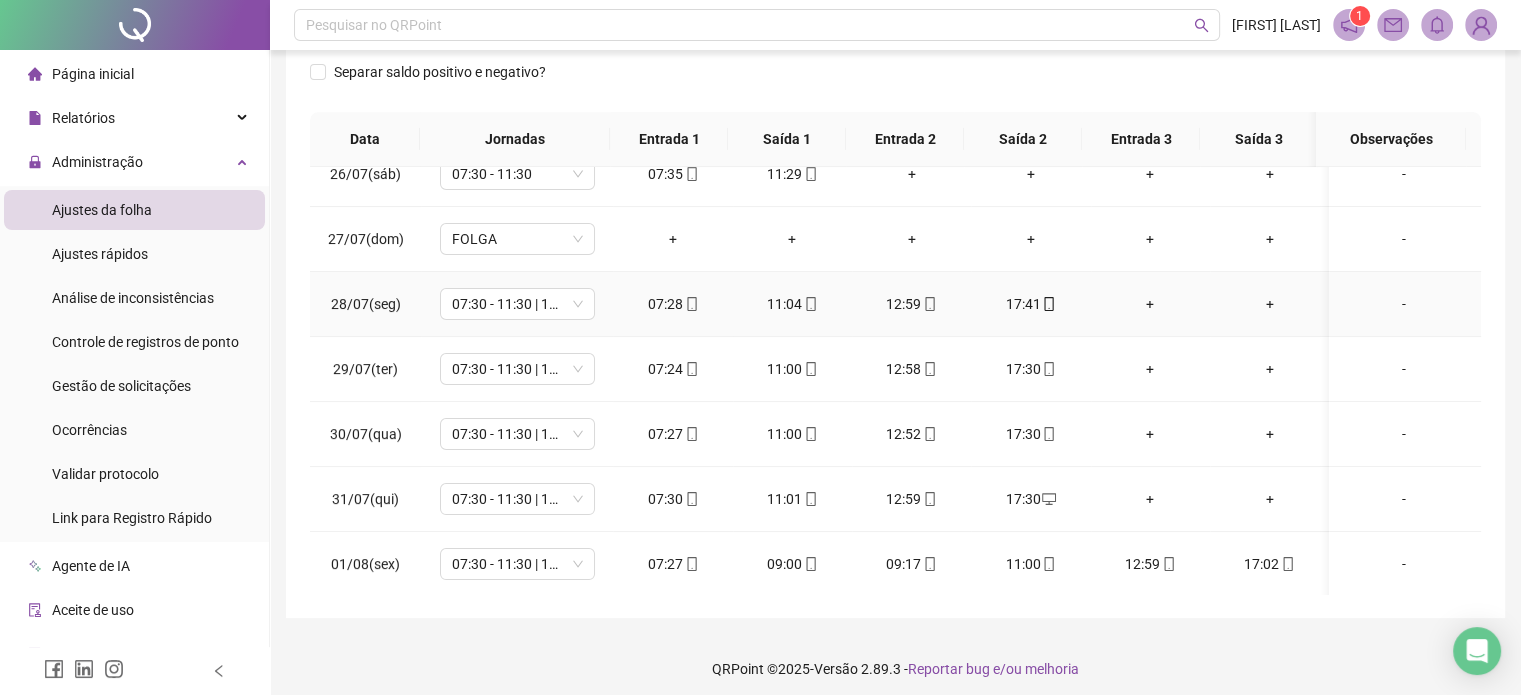 scroll, scrollTop: 382, scrollLeft: 0, axis: vertical 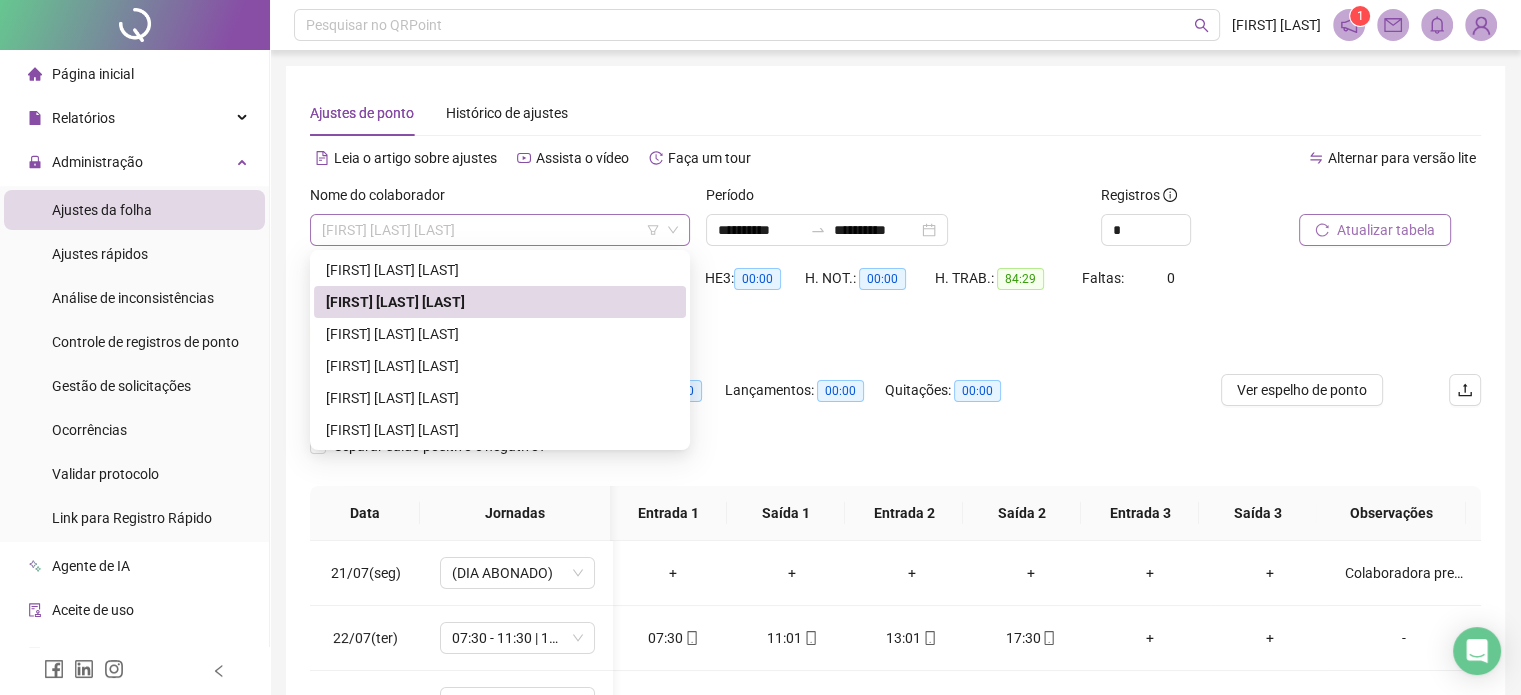 click on "[FIRST] [LAST] [LAST]" at bounding box center [500, 230] 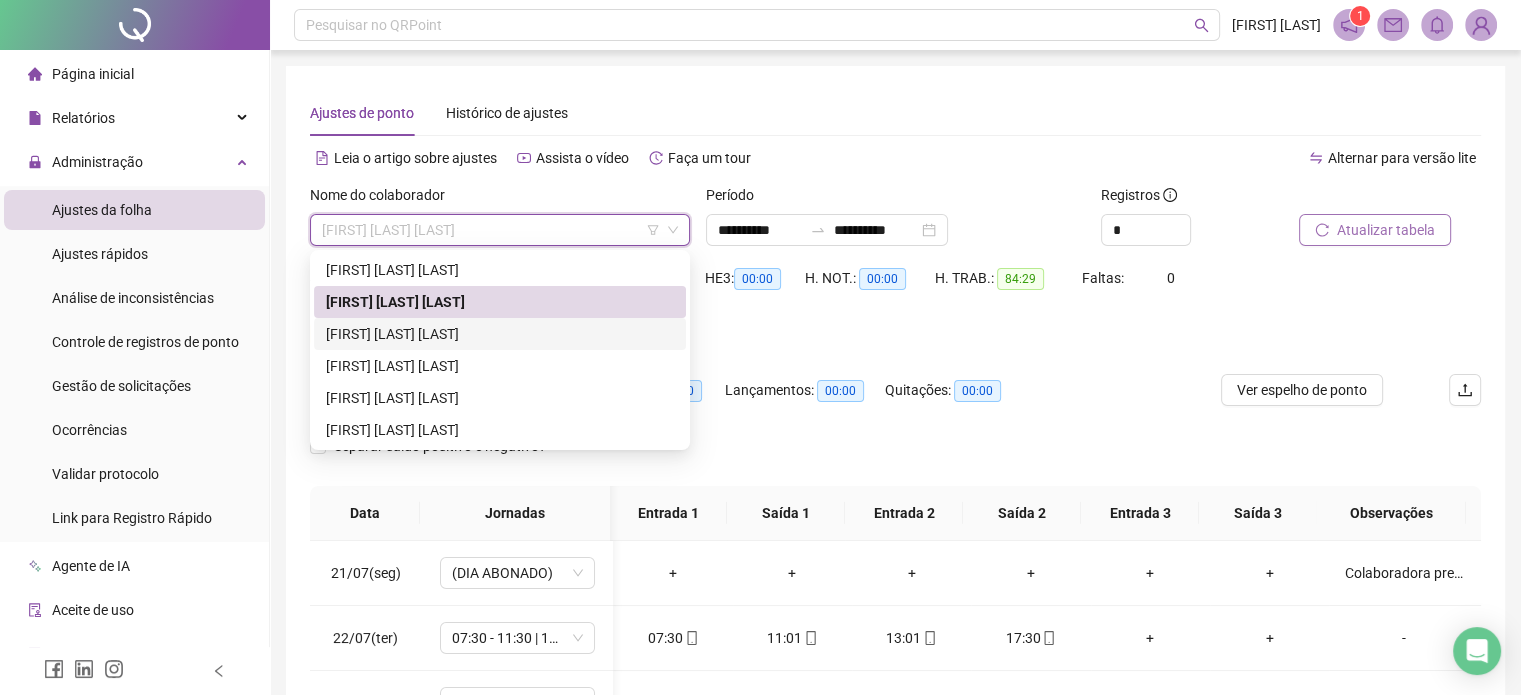 click on "[FIRST] [LAST] [LAST]" at bounding box center (500, 334) 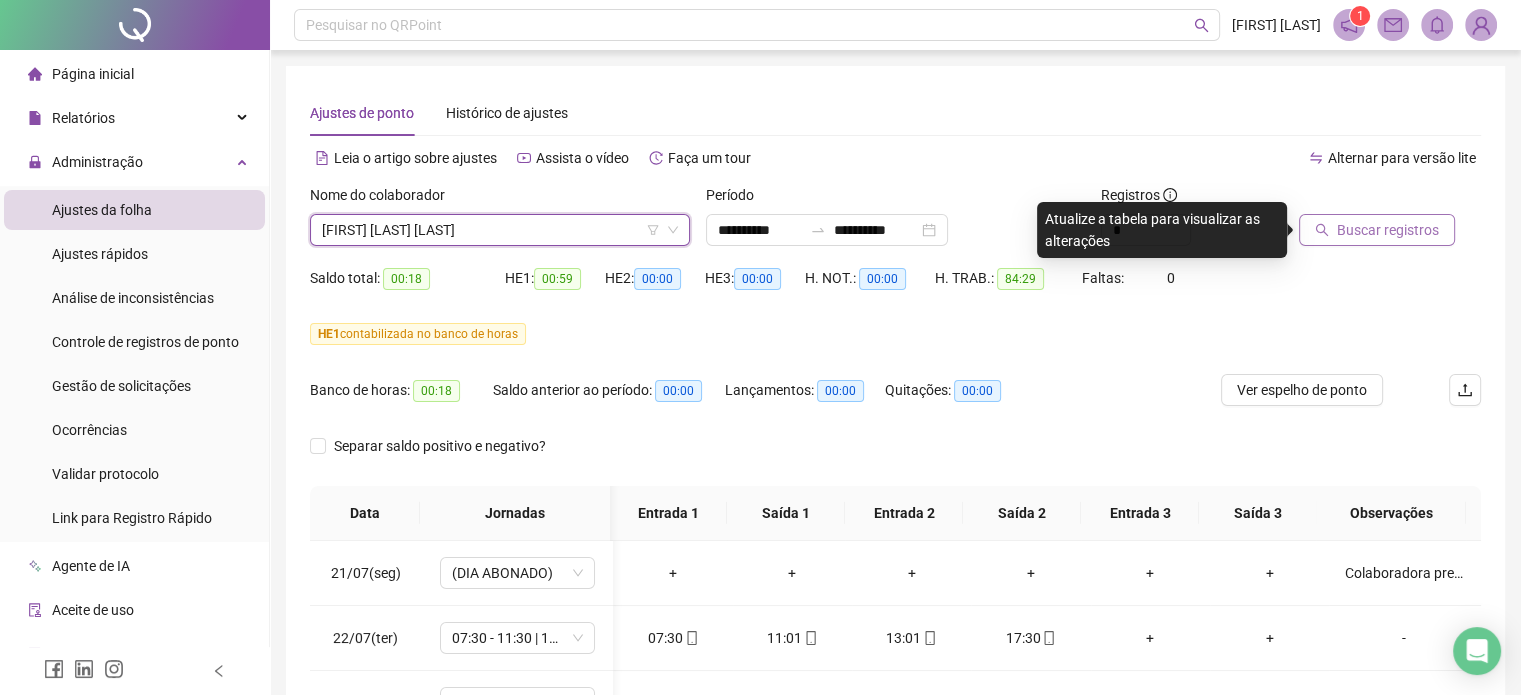 click on "Buscar registros" at bounding box center [1388, 230] 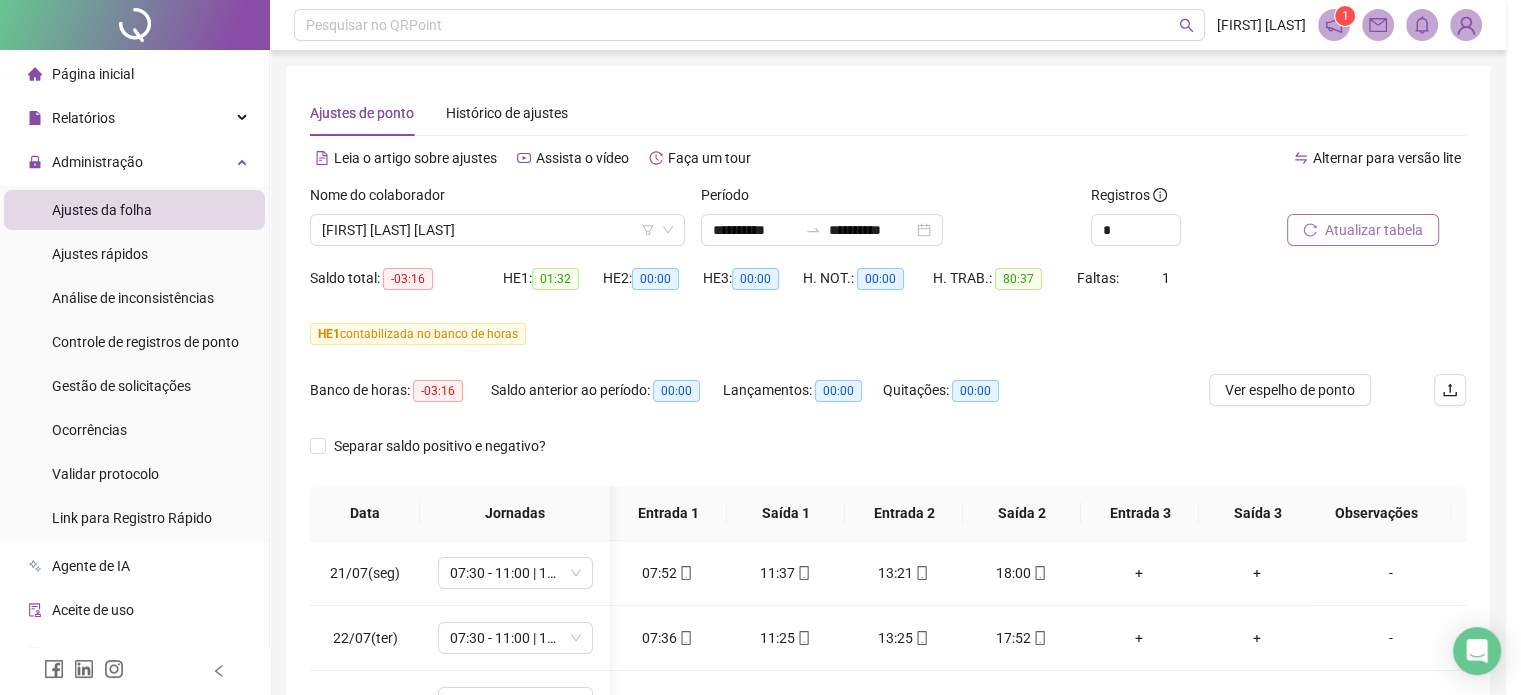 scroll, scrollTop: 0, scrollLeft: 0, axis: both 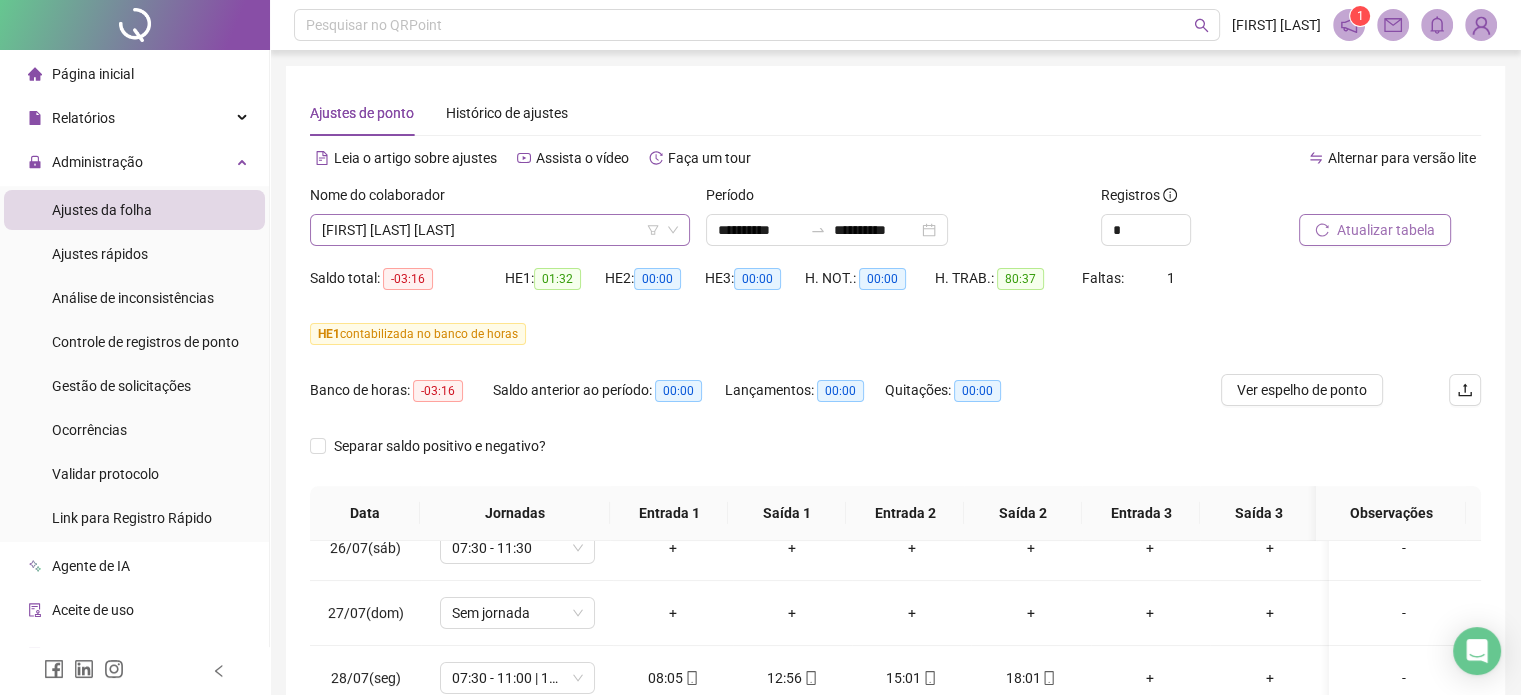 click on "[FIRST] [LAST] [LAST]" at bounding box center (500, 230) 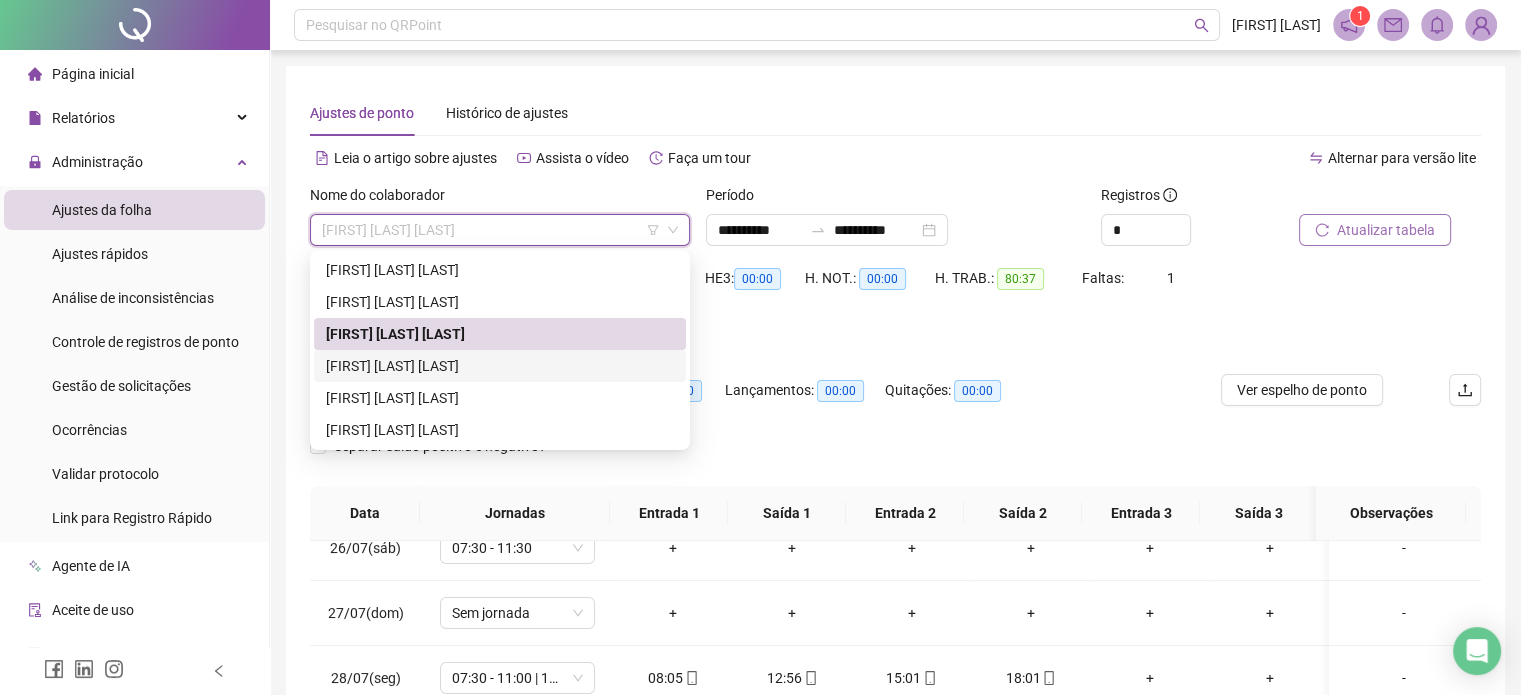 click on "[FIRST] [LAST] [LAST]" at bounding box center (500, 366) 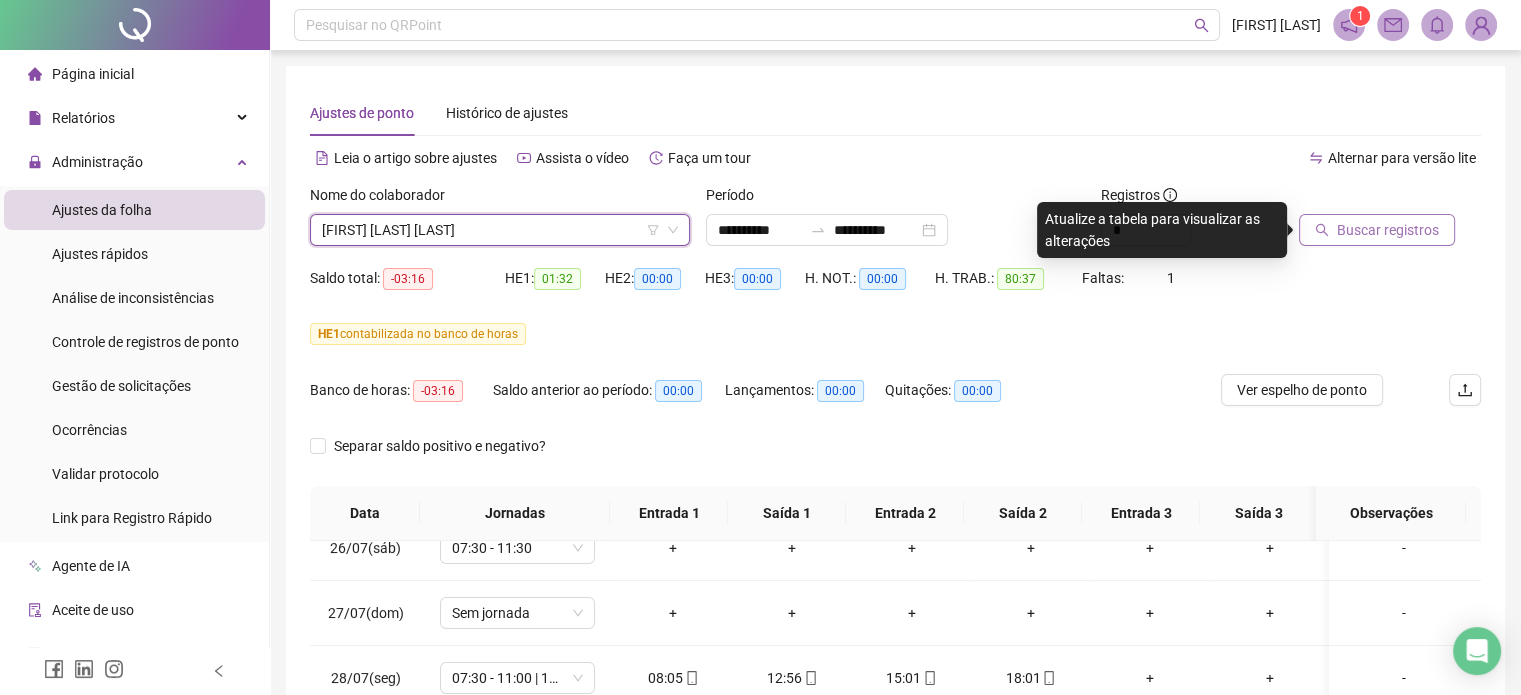 click on "Buscar registros" at bounding box center (1377, 230) 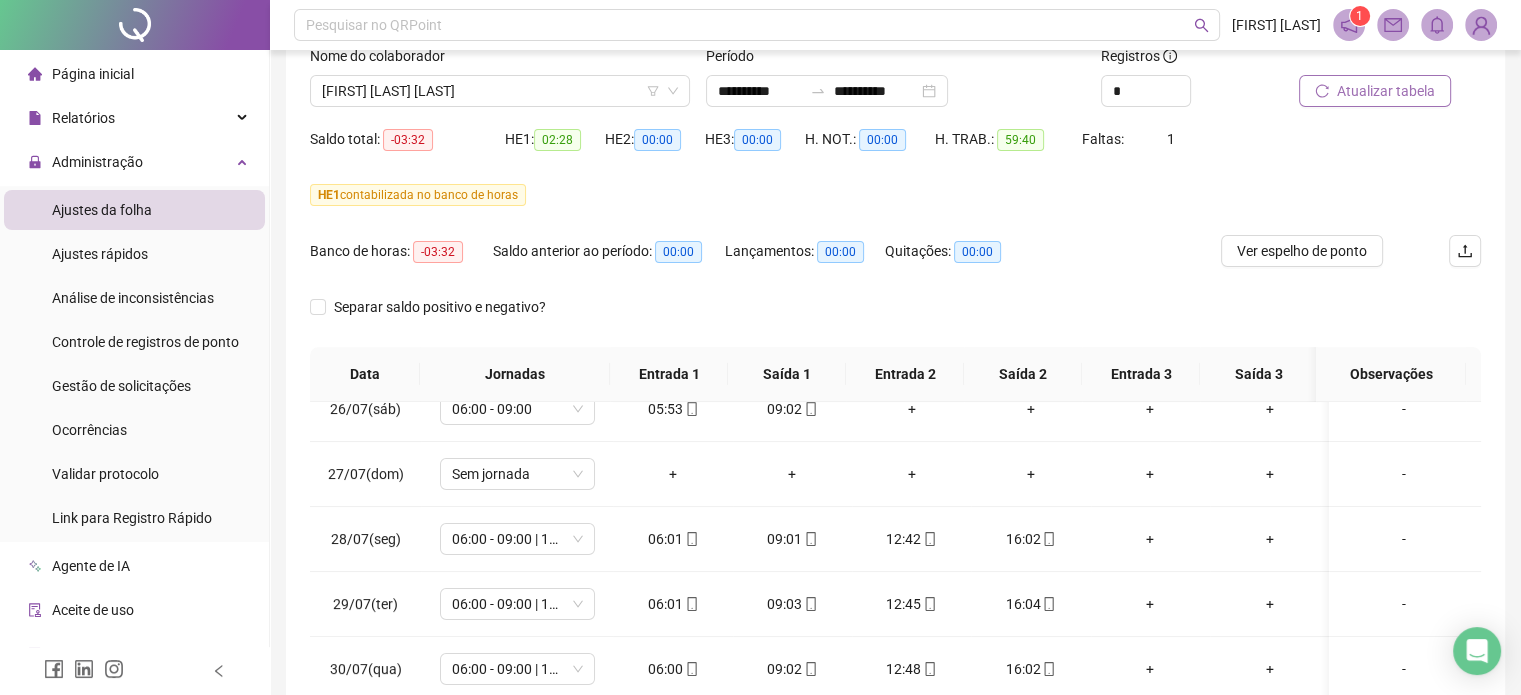 scroll, scrollTop: 0, scrollLeft: 0, axis: both 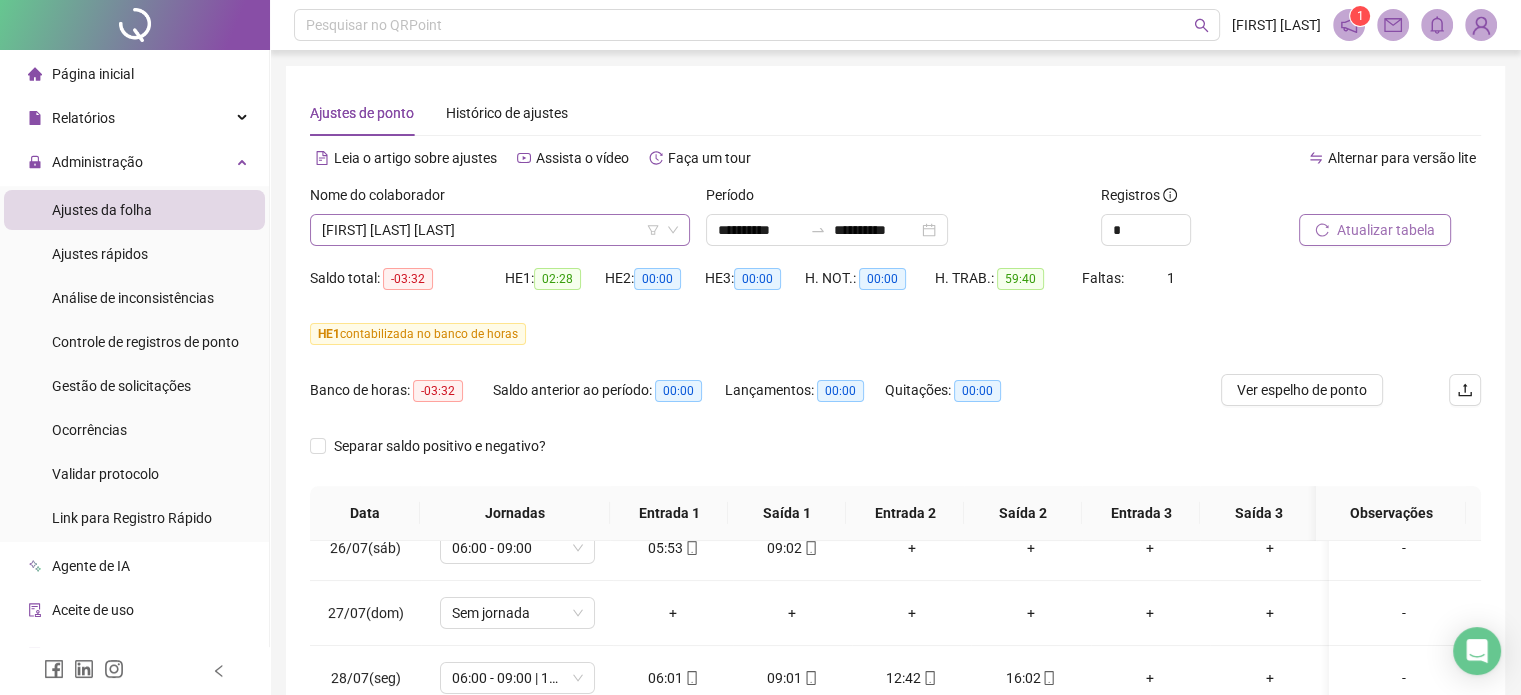 drag, startPoint x: 492, startPoint y: 224, endPoint x: 473, endPoint y: 294, distance: 72.53275 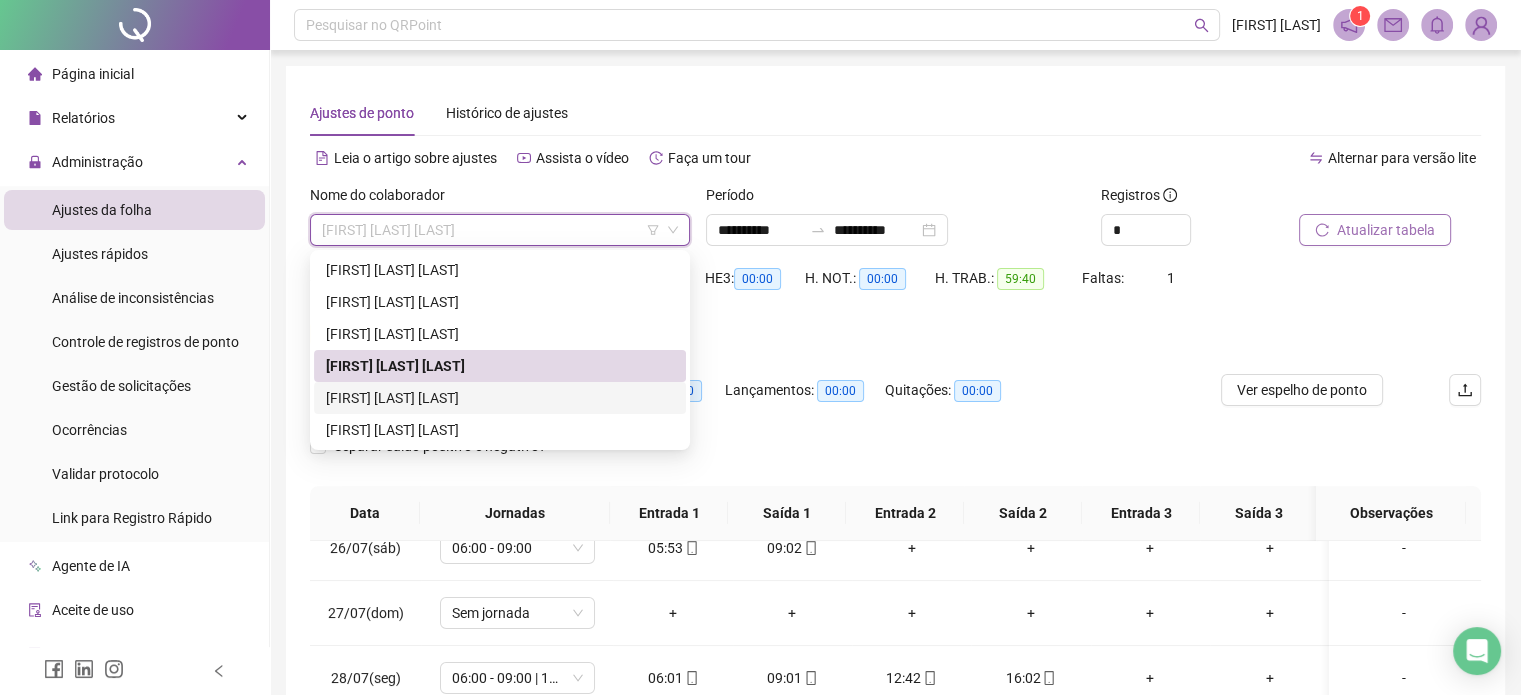 click on "[FIRST] [LAST] [LAST]" at bounding box center [500, 398] 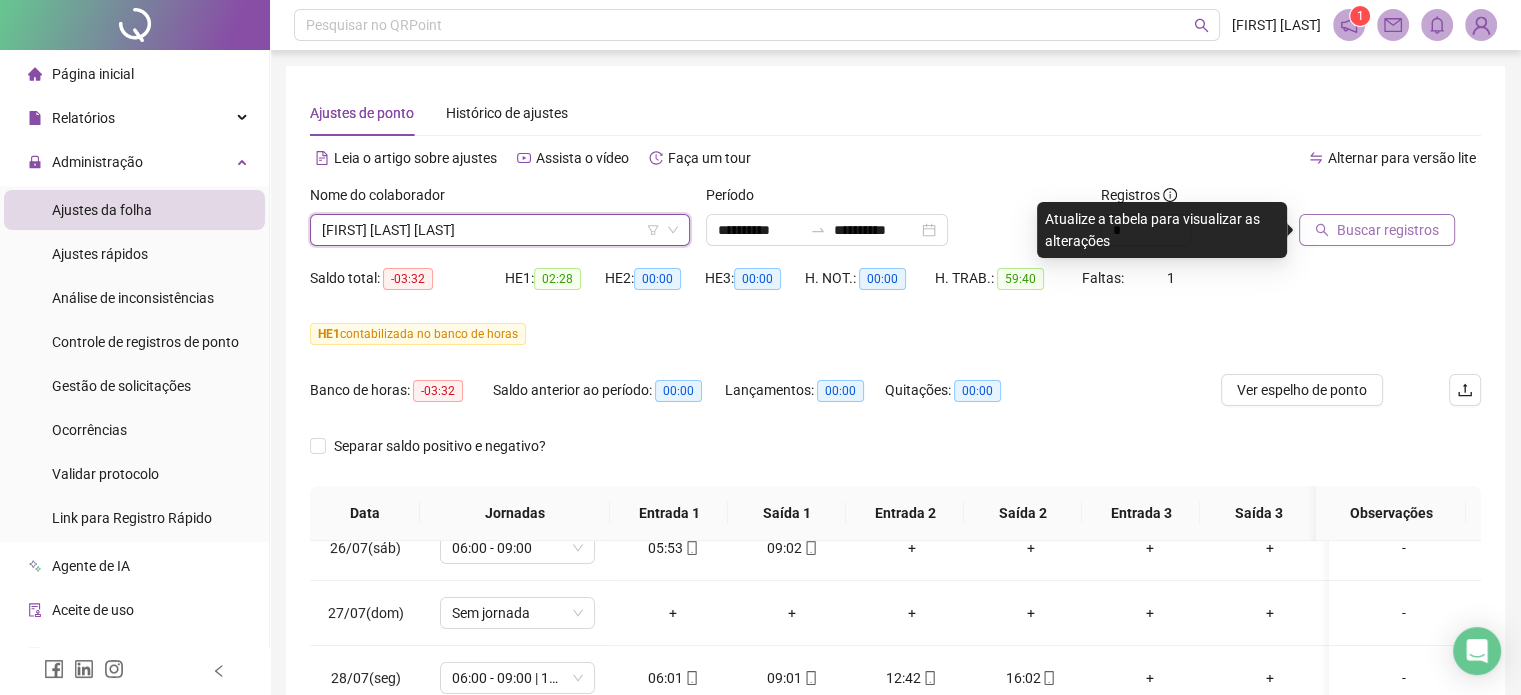click on "Buscar registros" at bounding box center (1388, 230) 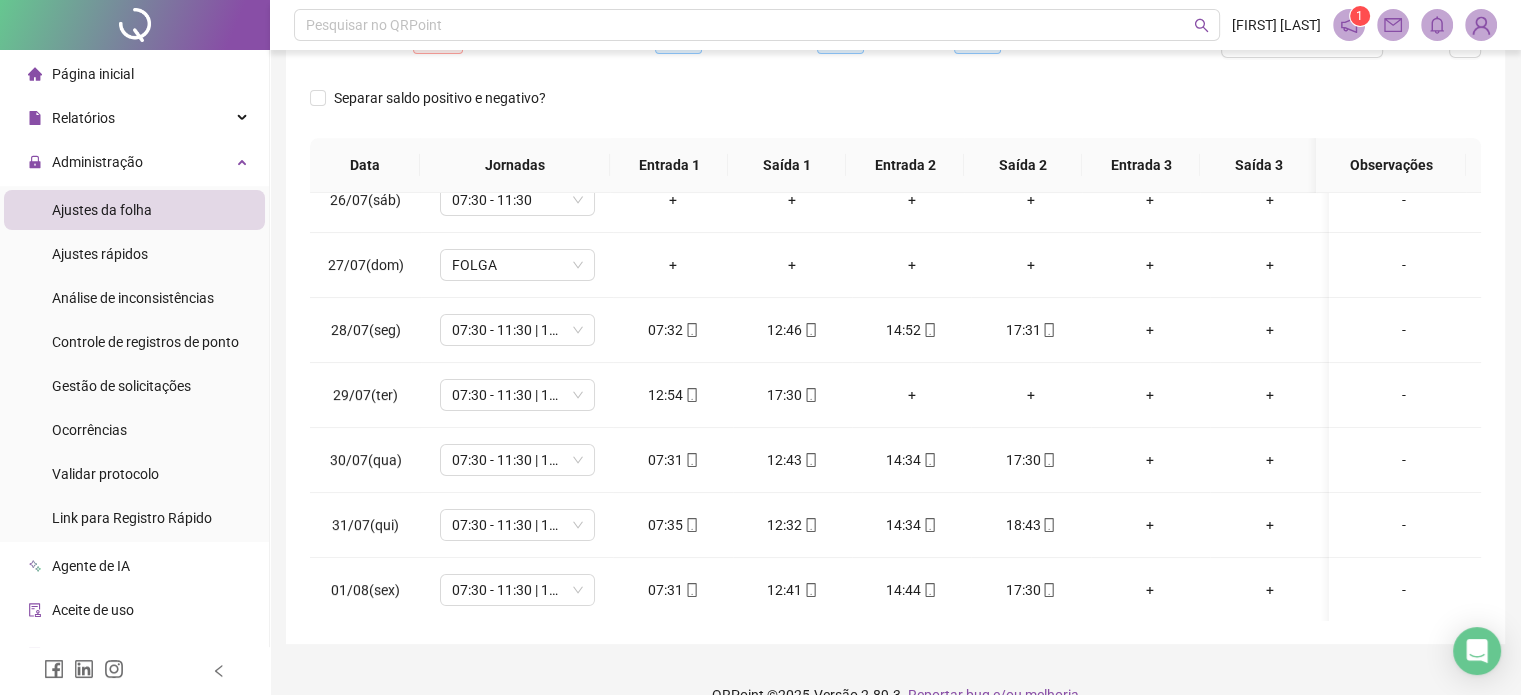 scroll, scrollTop: 382, scrollLeft: 0, axis: vertical 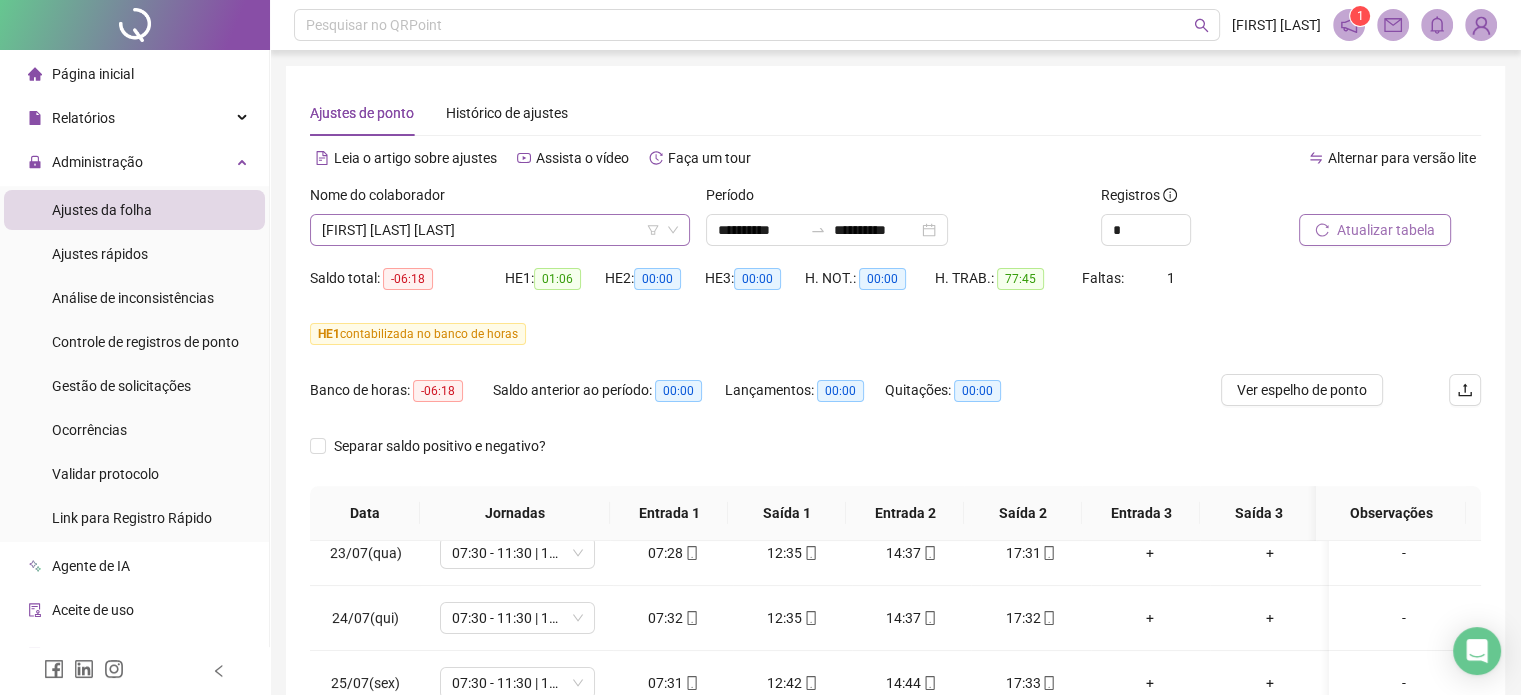 click on "[FIRST] [LAST] [LAST]" at bounding box center [500, 230] 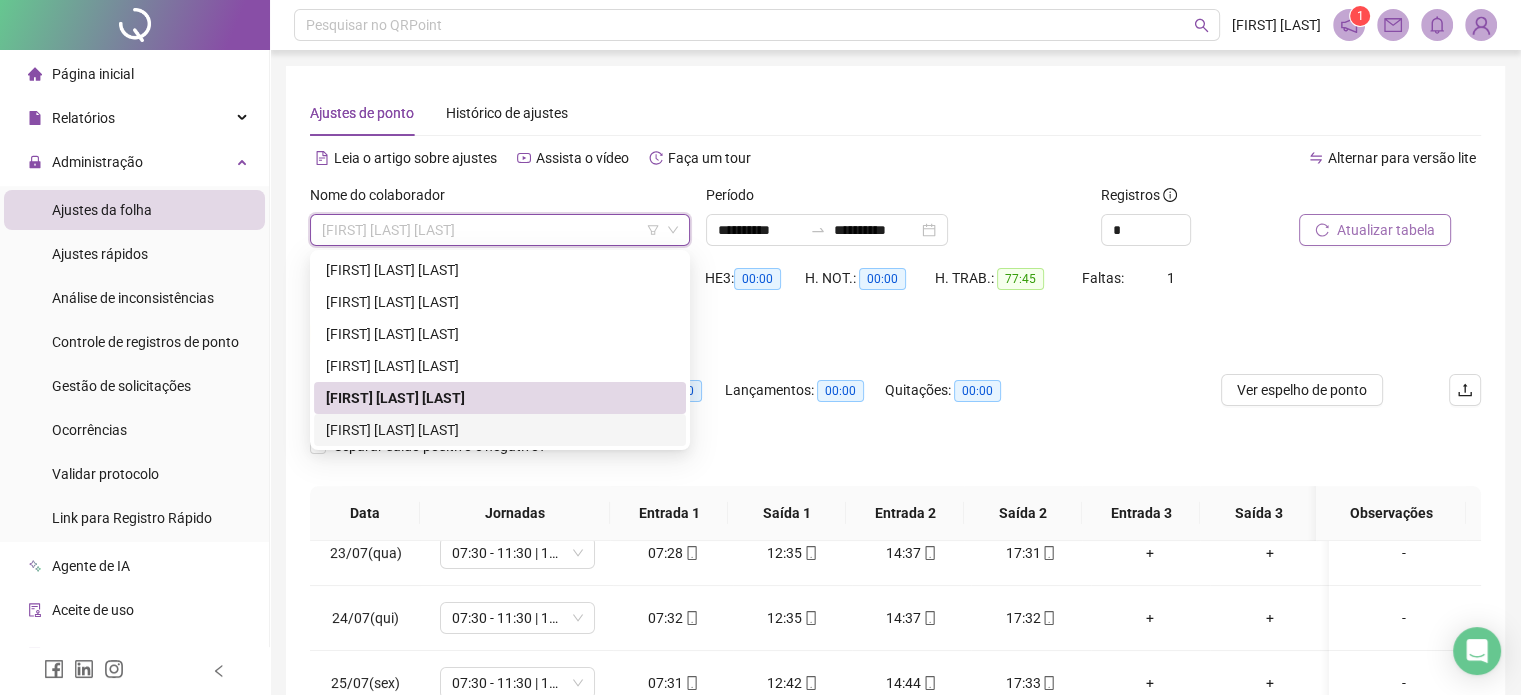 click on "[FIRST] [LAST] [LAST]" at bounding box center (500, 430) 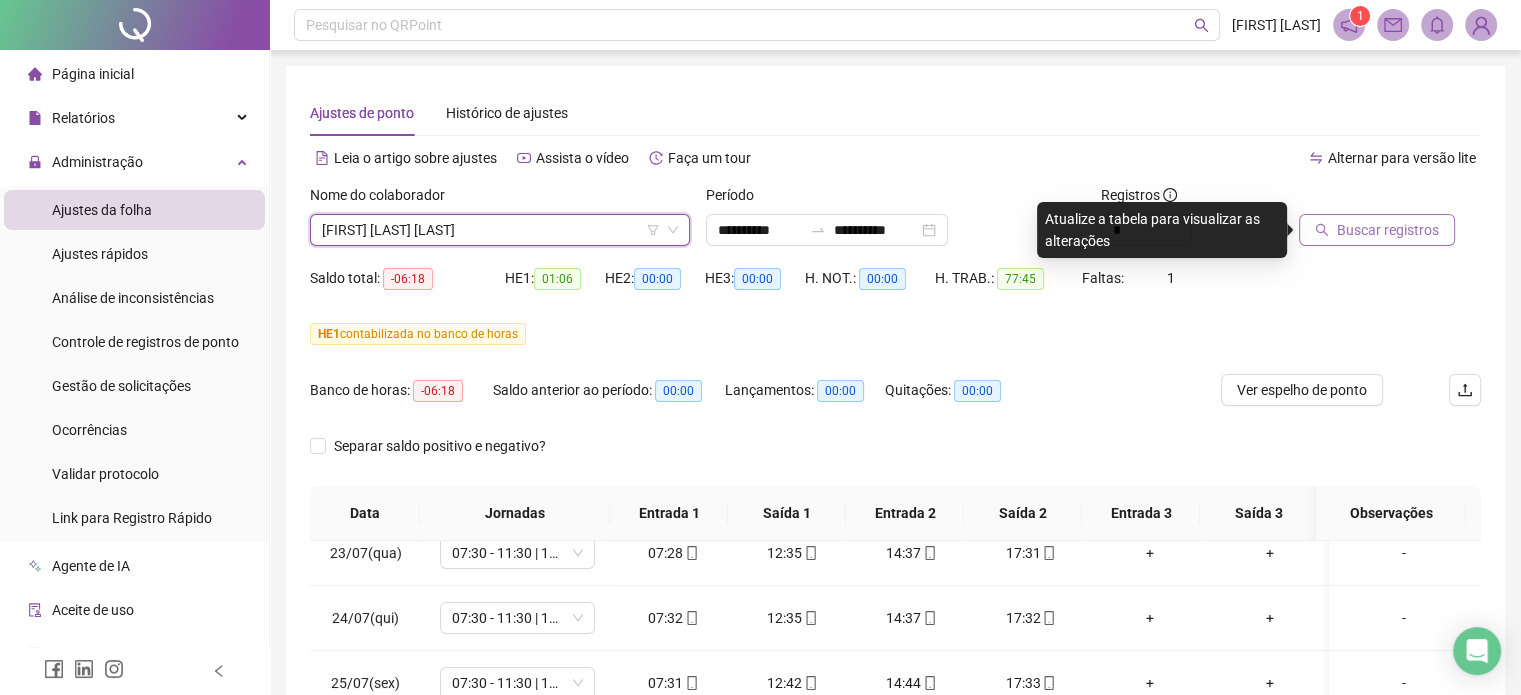 click on "Buscar registros" at bounding box center (1388, 230) 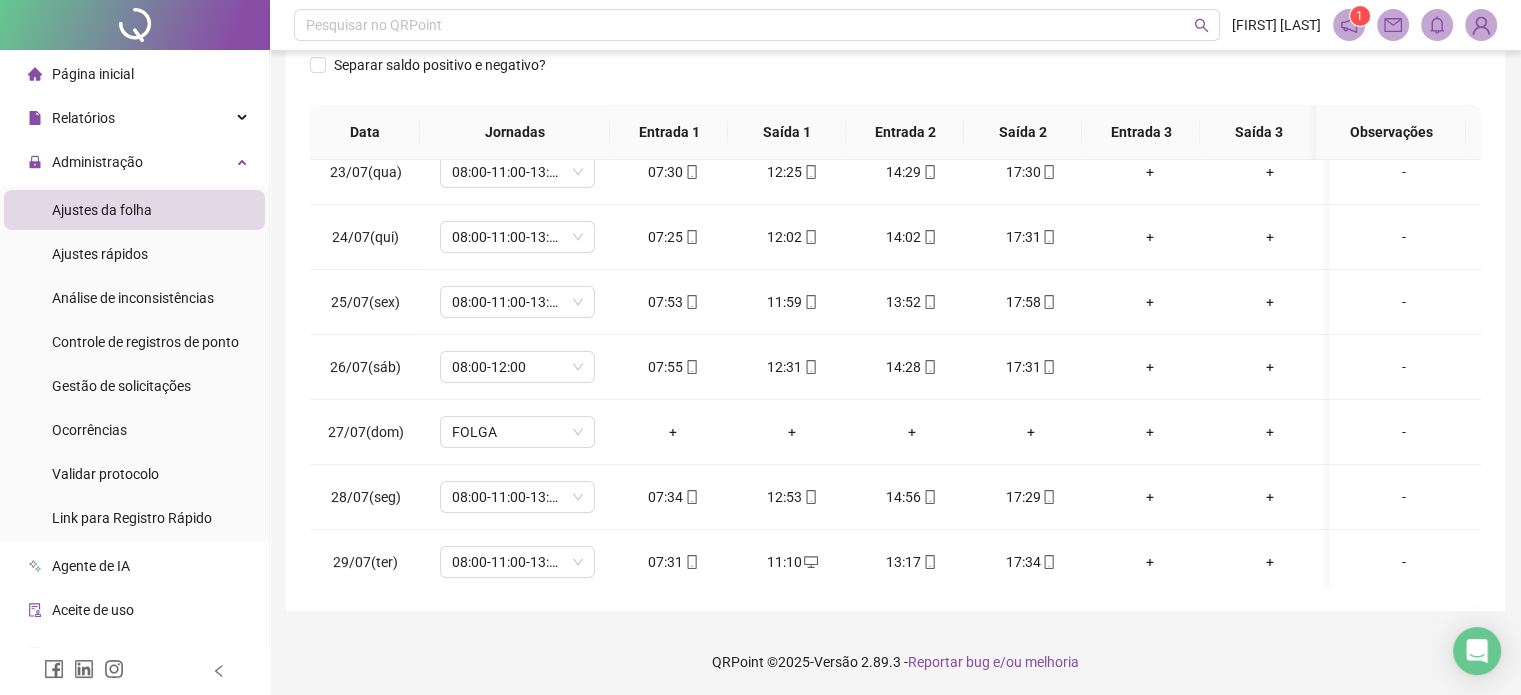 scroll, scrollTop: 382, scrollLeft: 0, axis: vertical 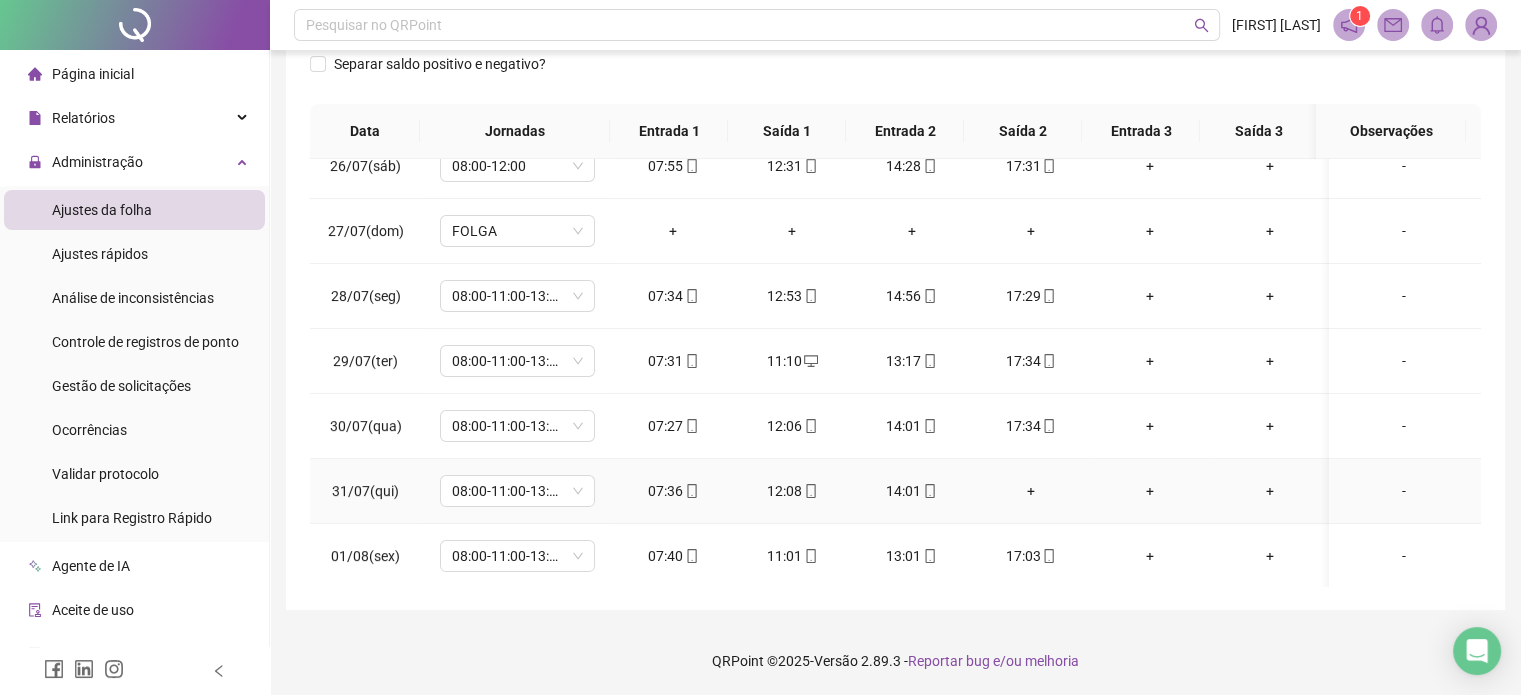 type 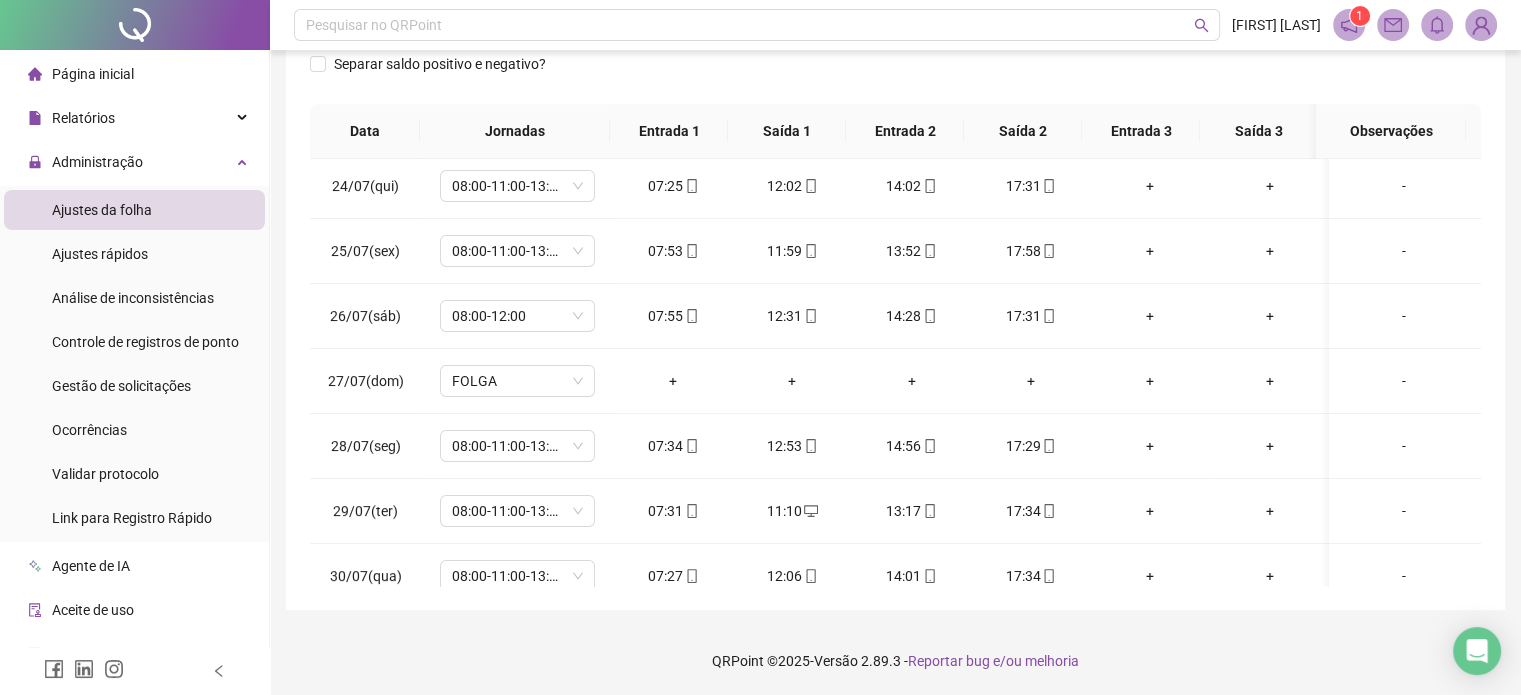 scroll, scrollTop: 0, scrollLeft: 0, axis: both 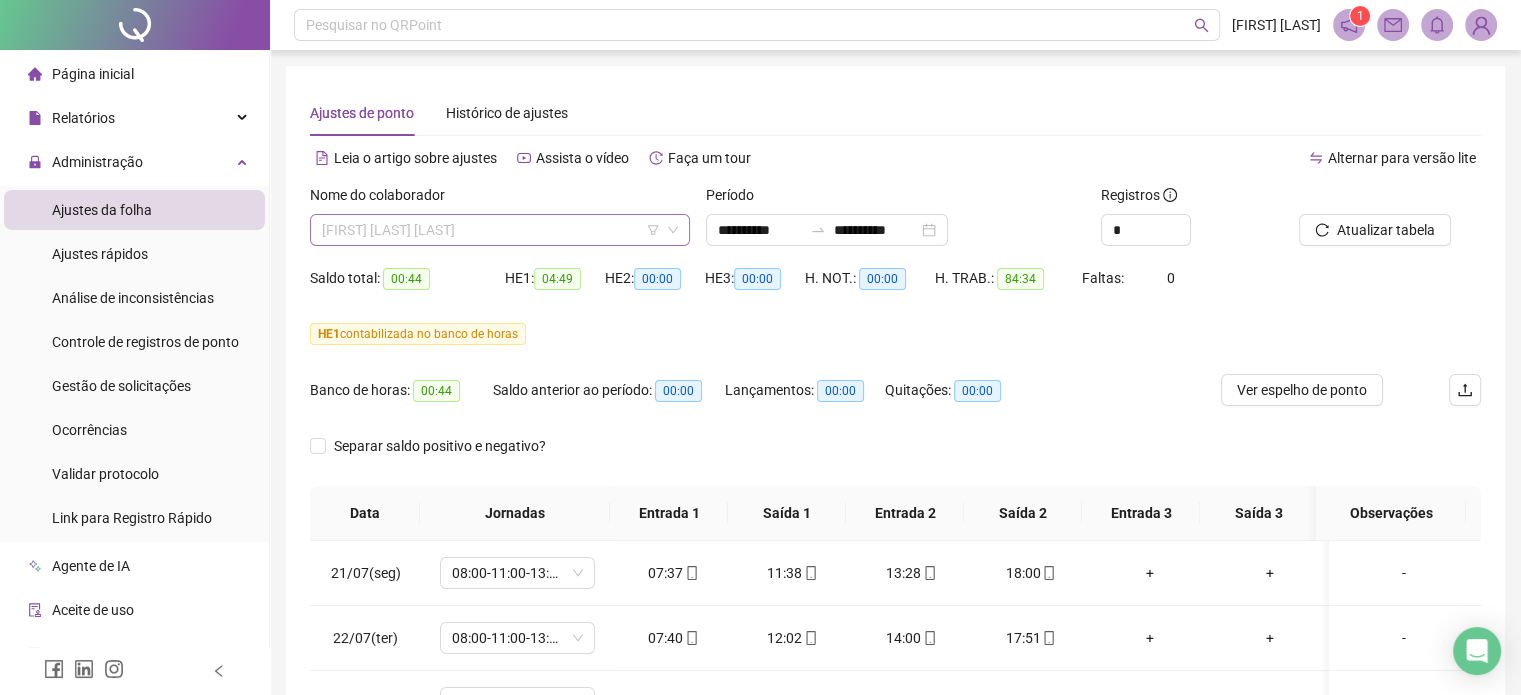 click on "[FIRST] [LAST] [LAST]" at bounding box center [500, 230] 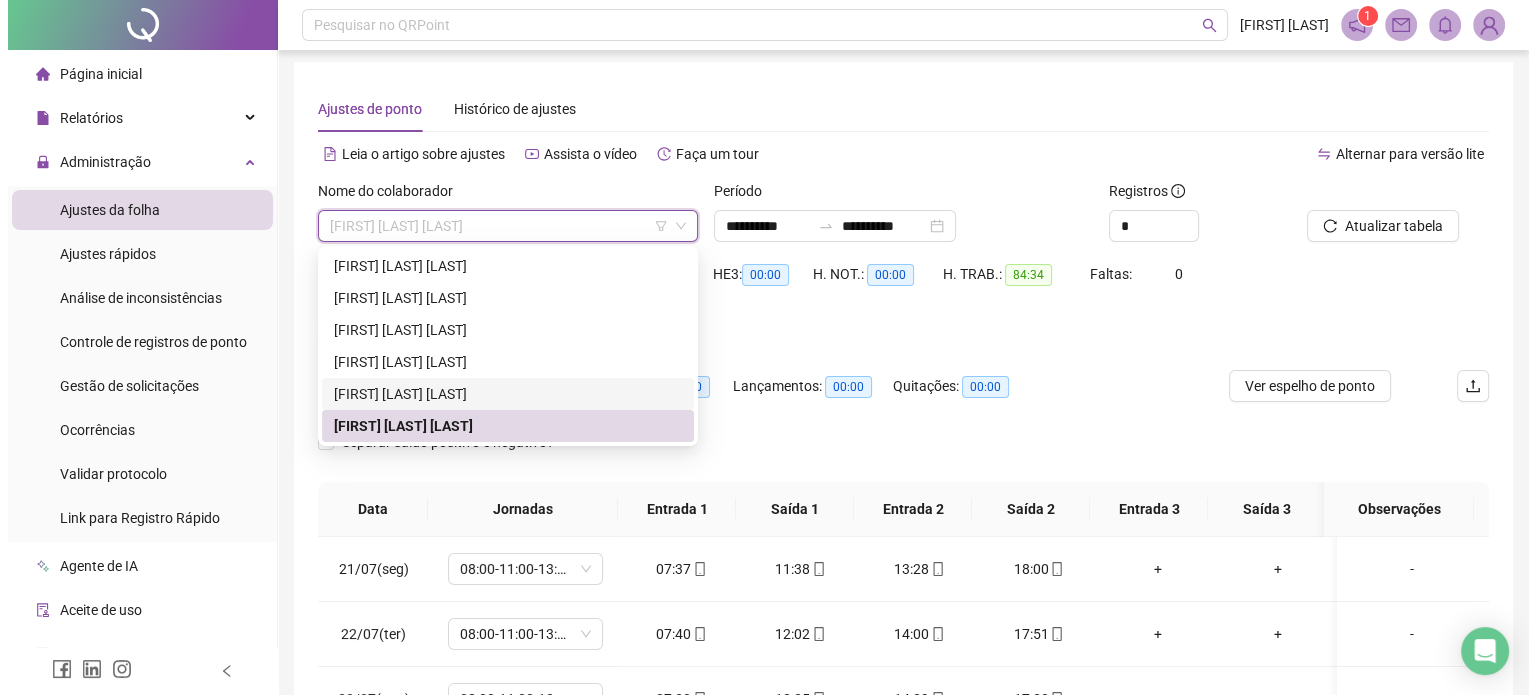 scroll, scrollTop: 0, scrollLeft: 0, axis: both 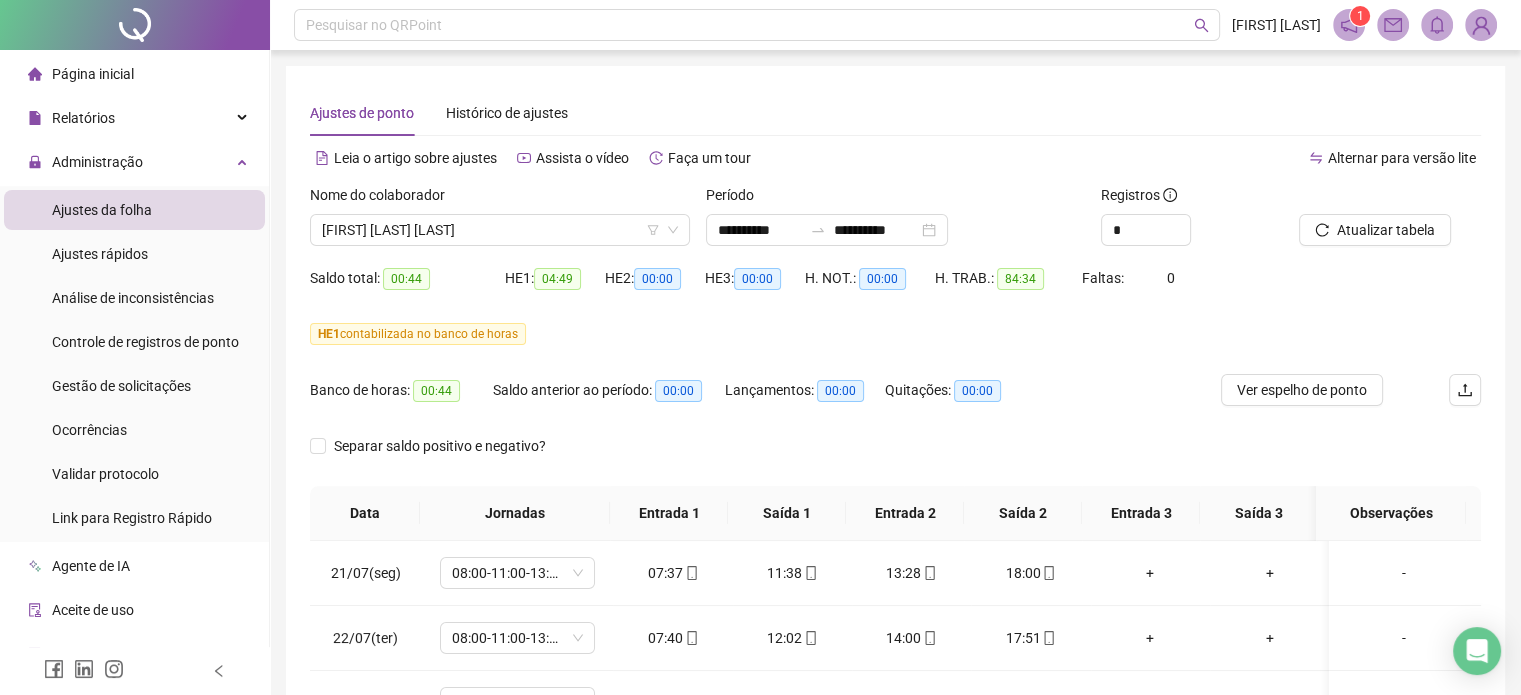 click on "Separar saldo positivo e negativo?" at bounding box center [895, 458] 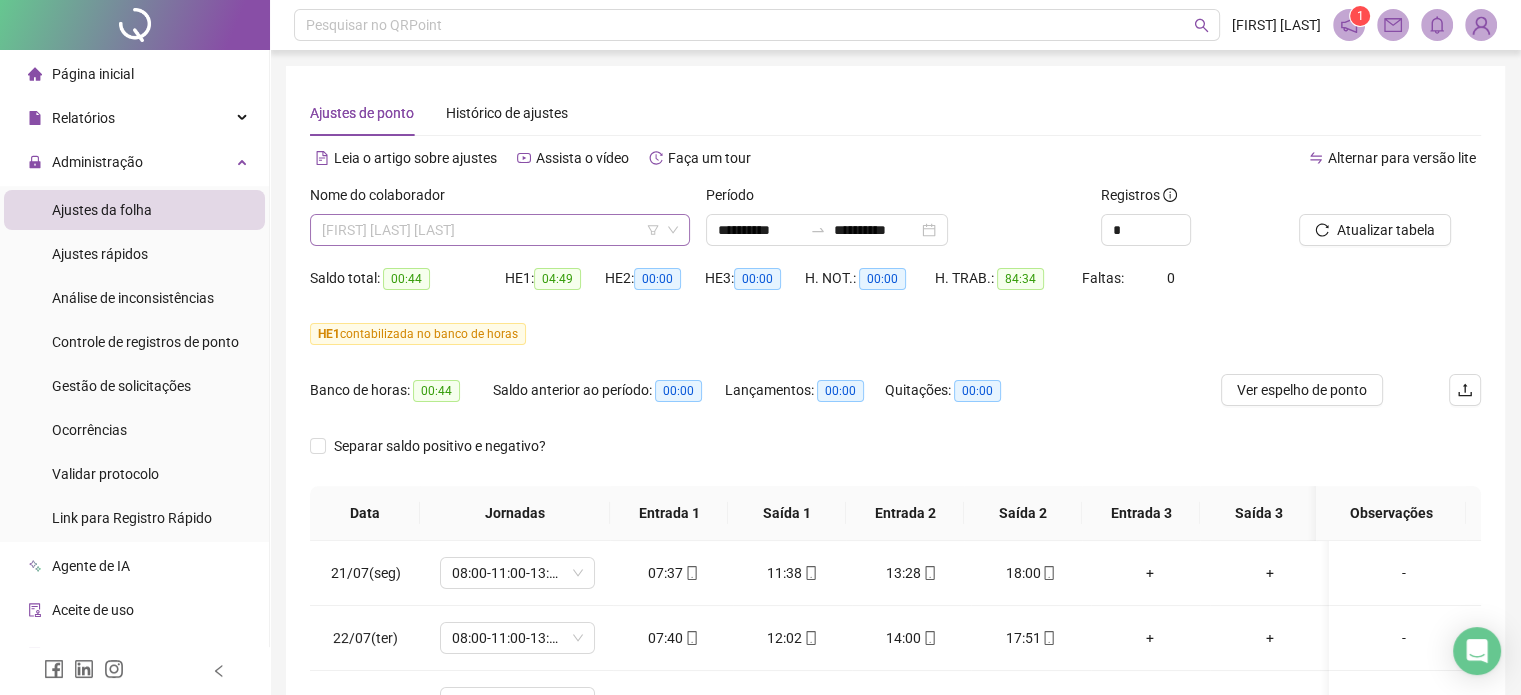 click on "[FIRST] [LAST] [LAST]" at bounding box center [500, 230] 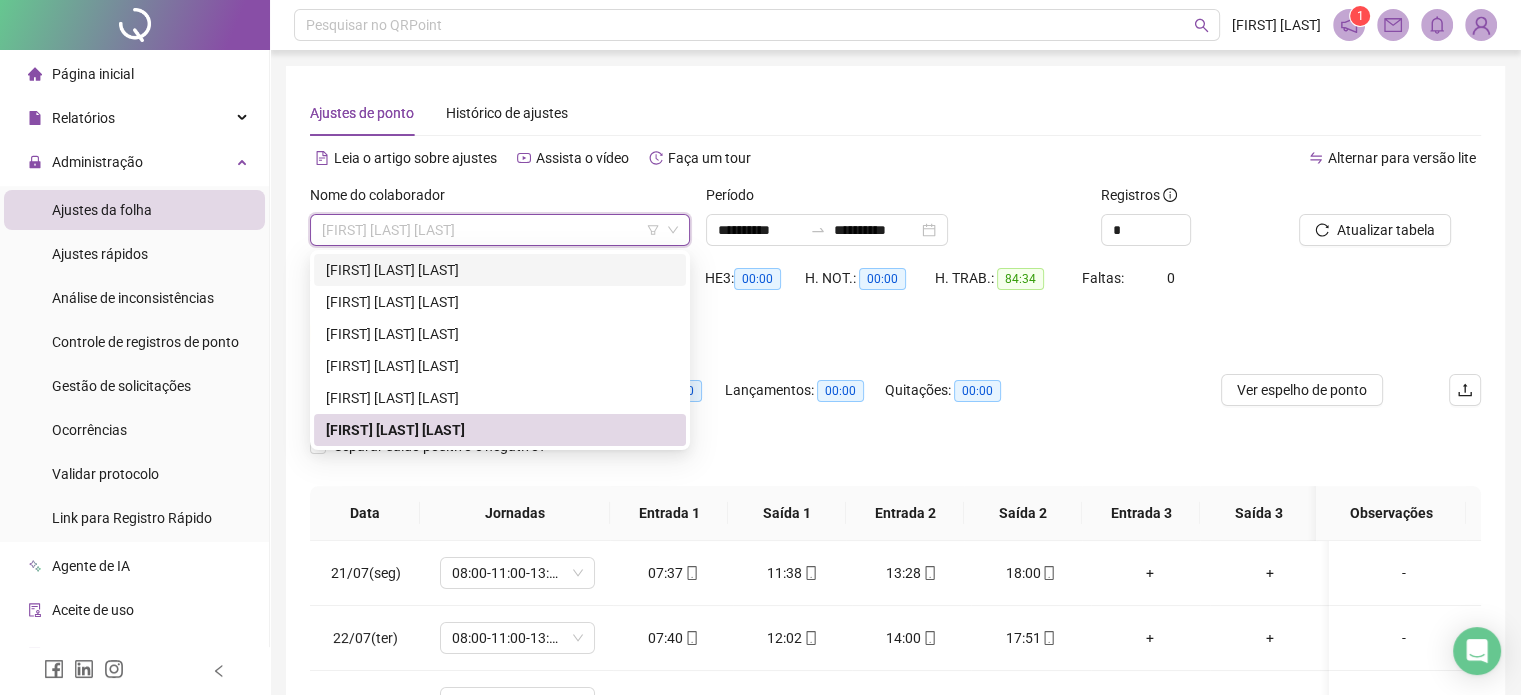 click on "[FIRST] [LAST] [LAST]" at bounding box center (500, 270) 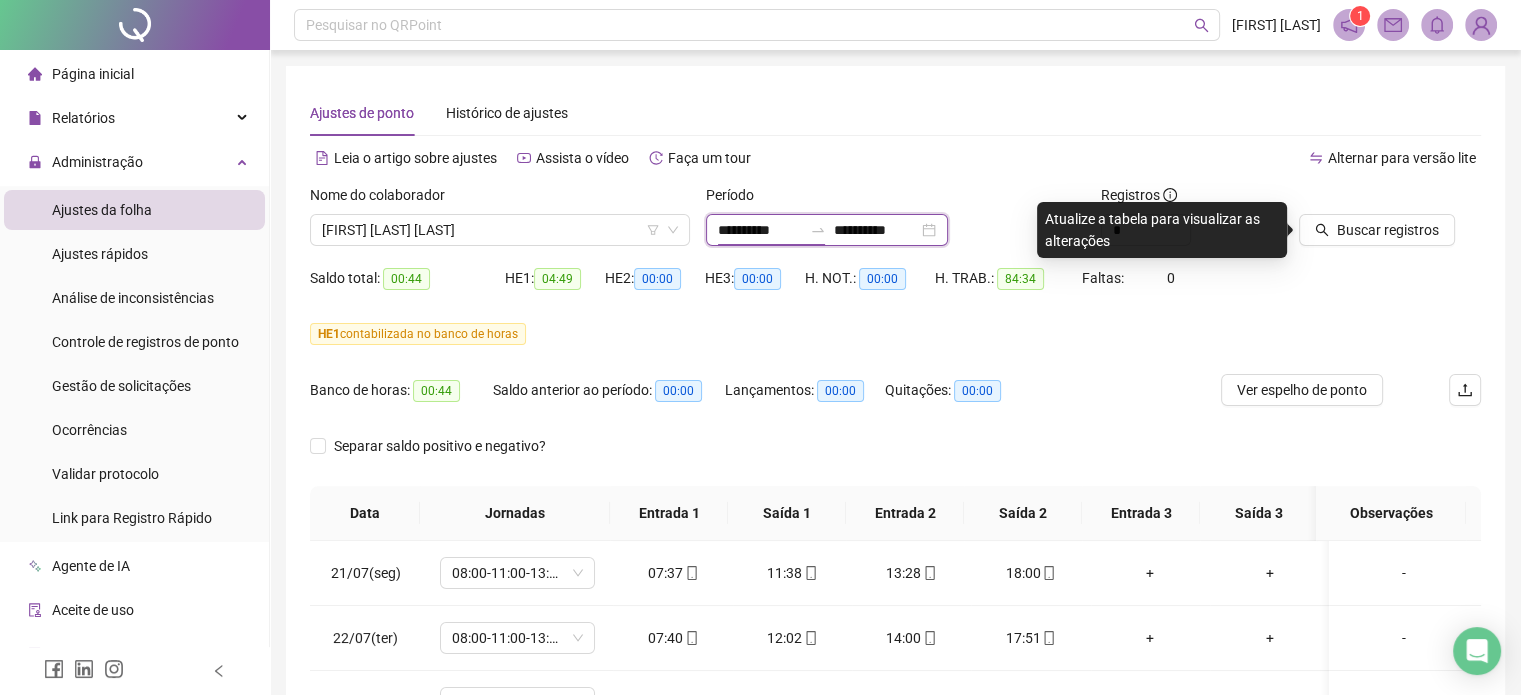 click on "**********" at bounding box center (760, 230) 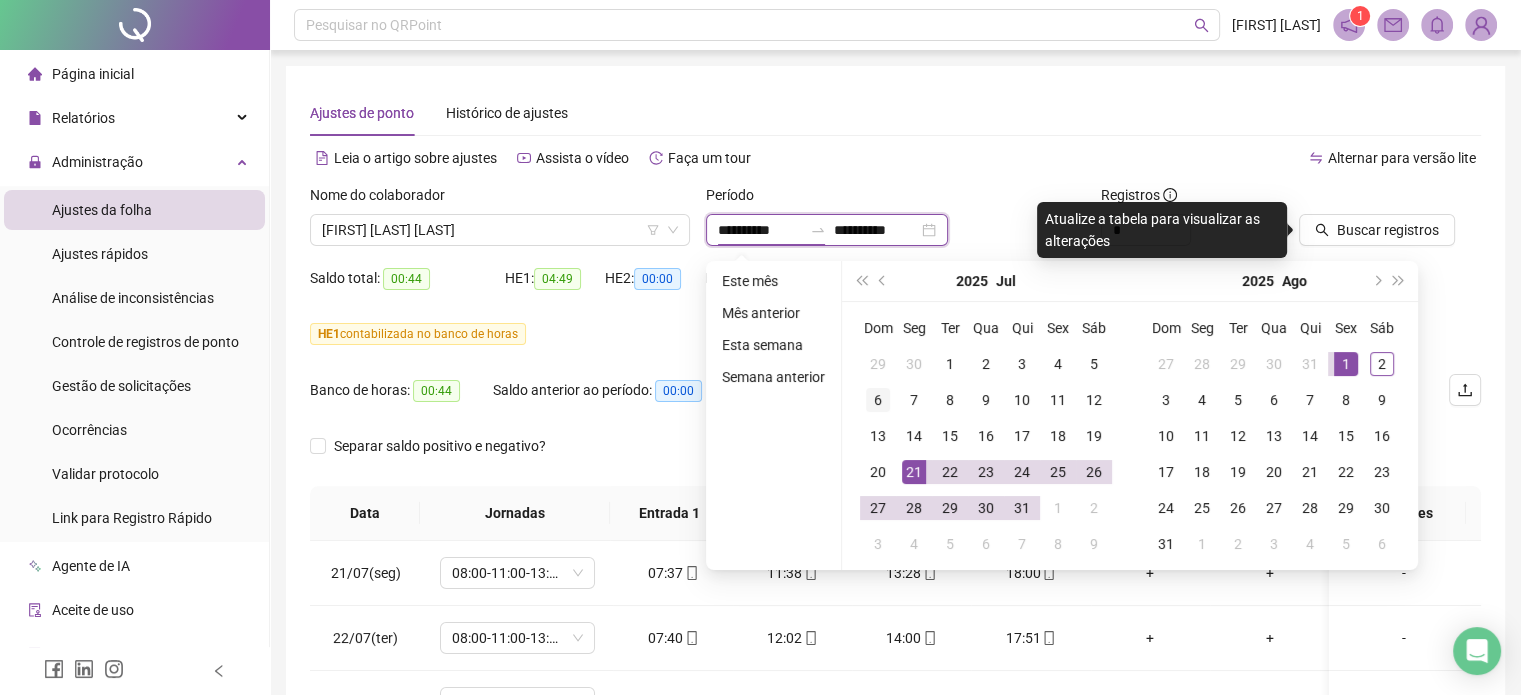type on "**********" 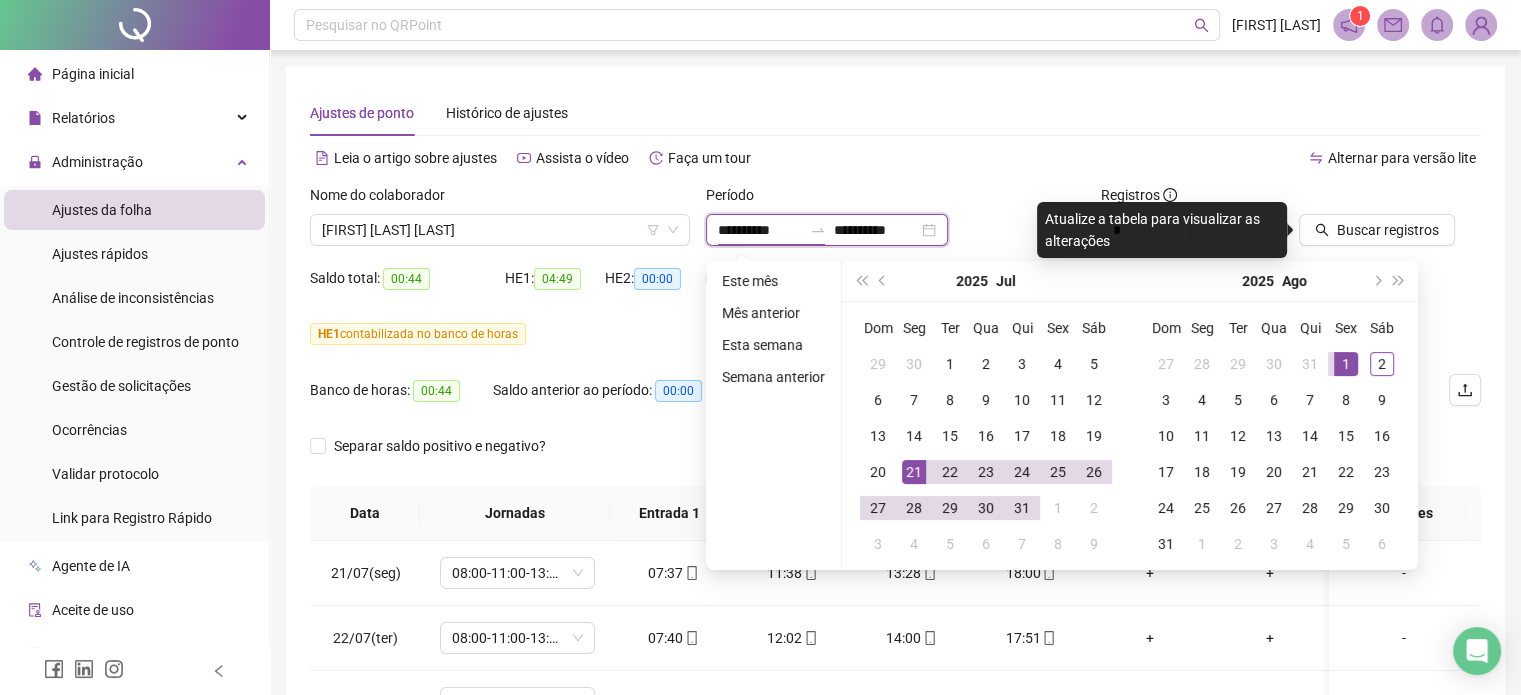 type on "**********" 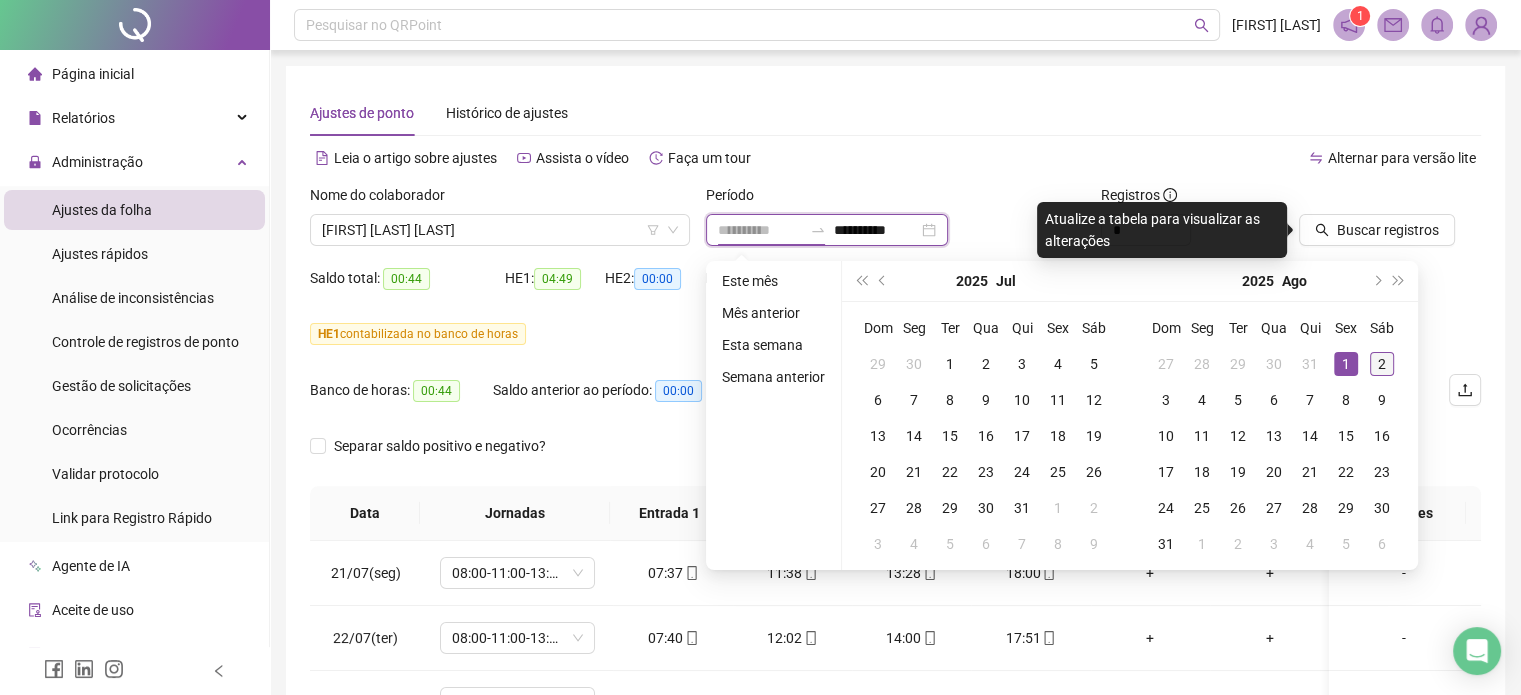 type on "**********" 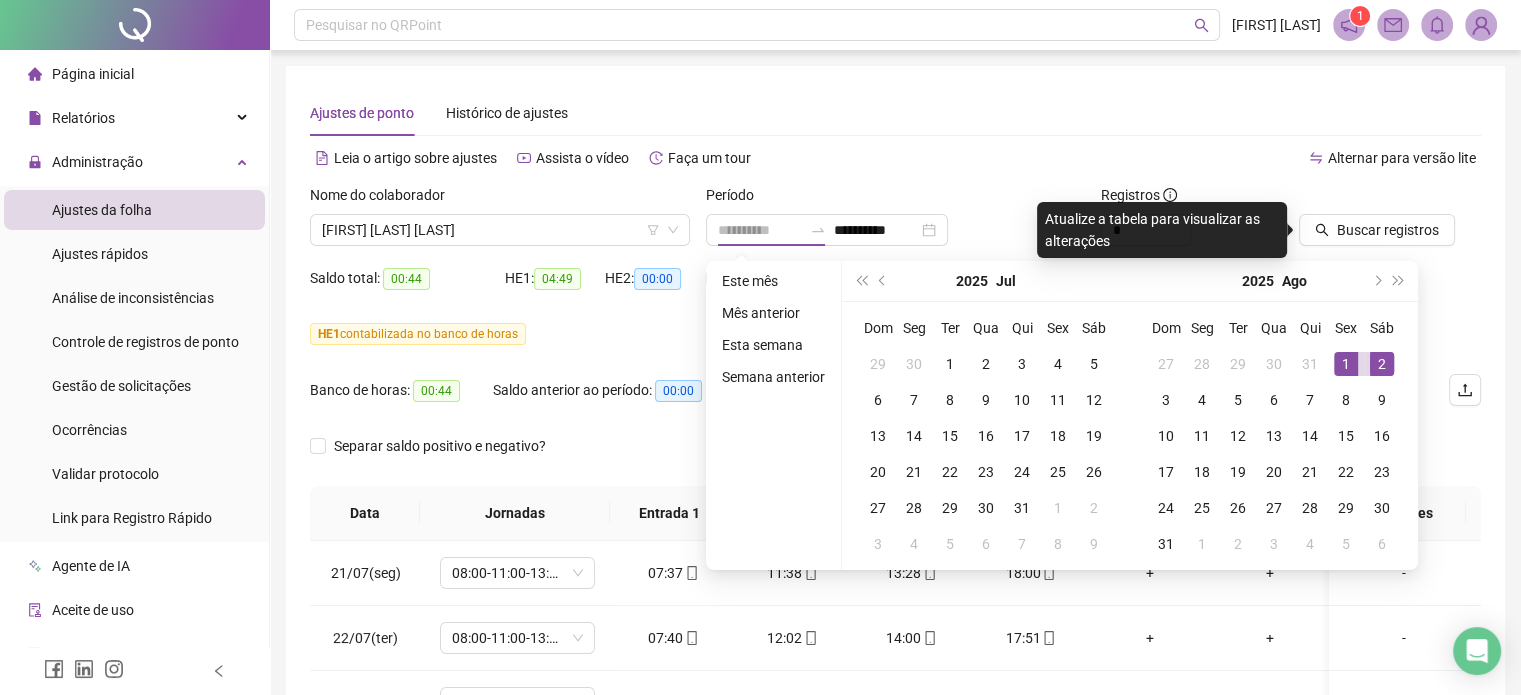 click on "2" at bounding box center [1382, 364] 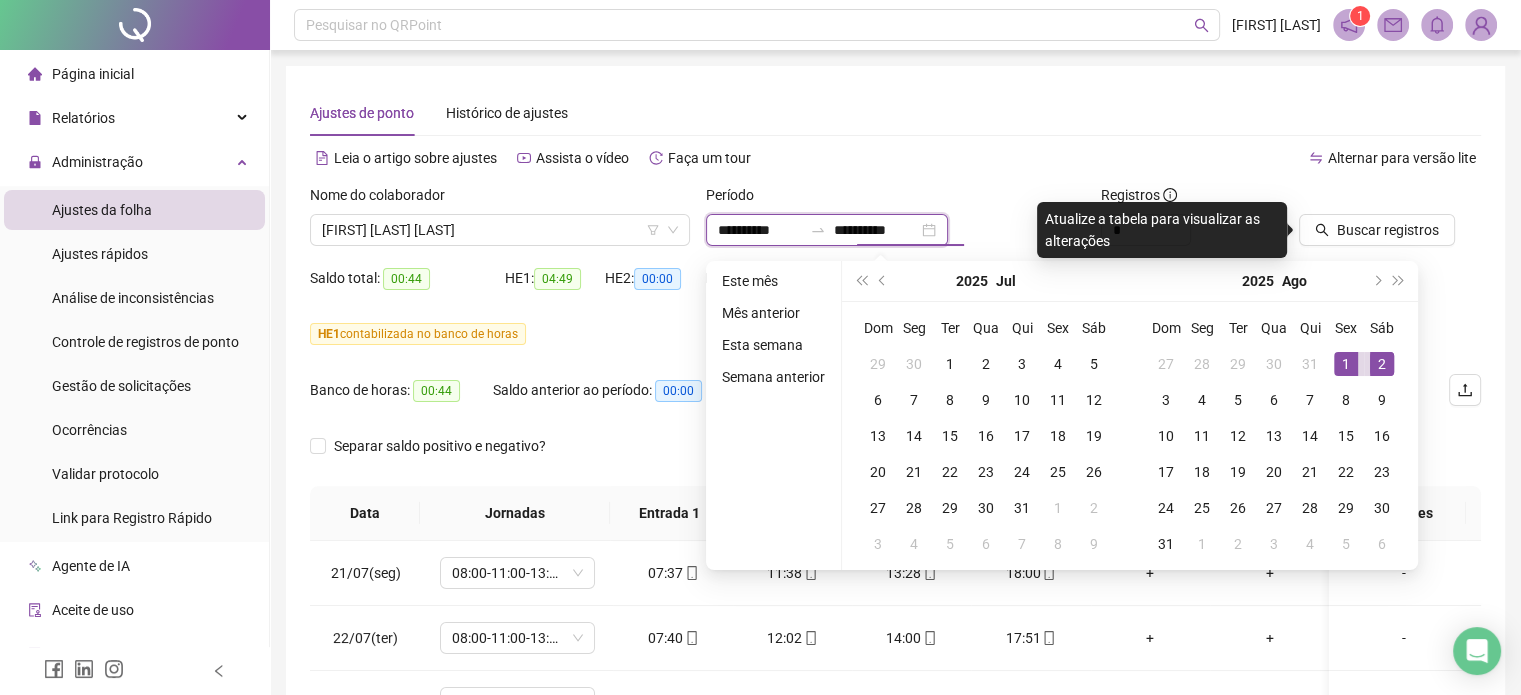 type on "**********" 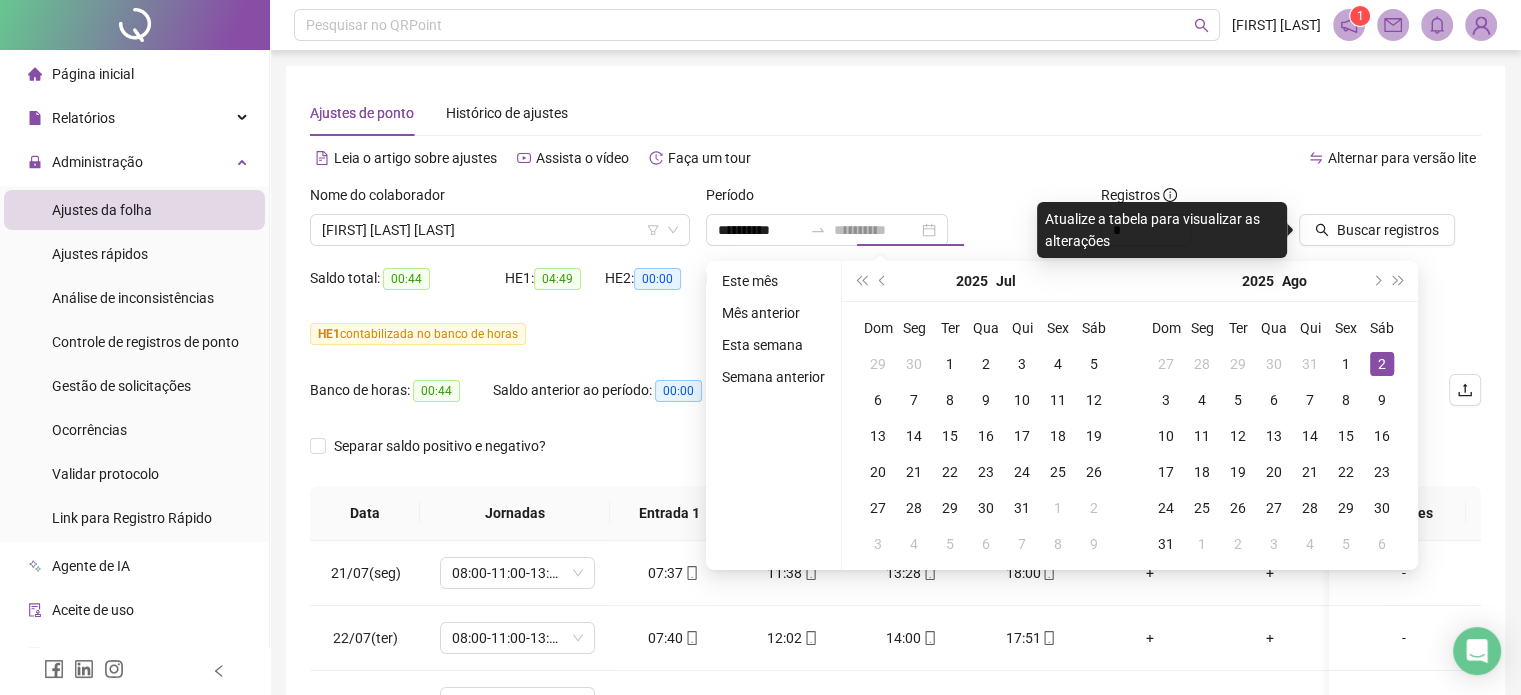 drag, startPoint x: 1383, startPoint y: 363, endPoint x: 1380, endPoint y: 299, distance: 64.070274 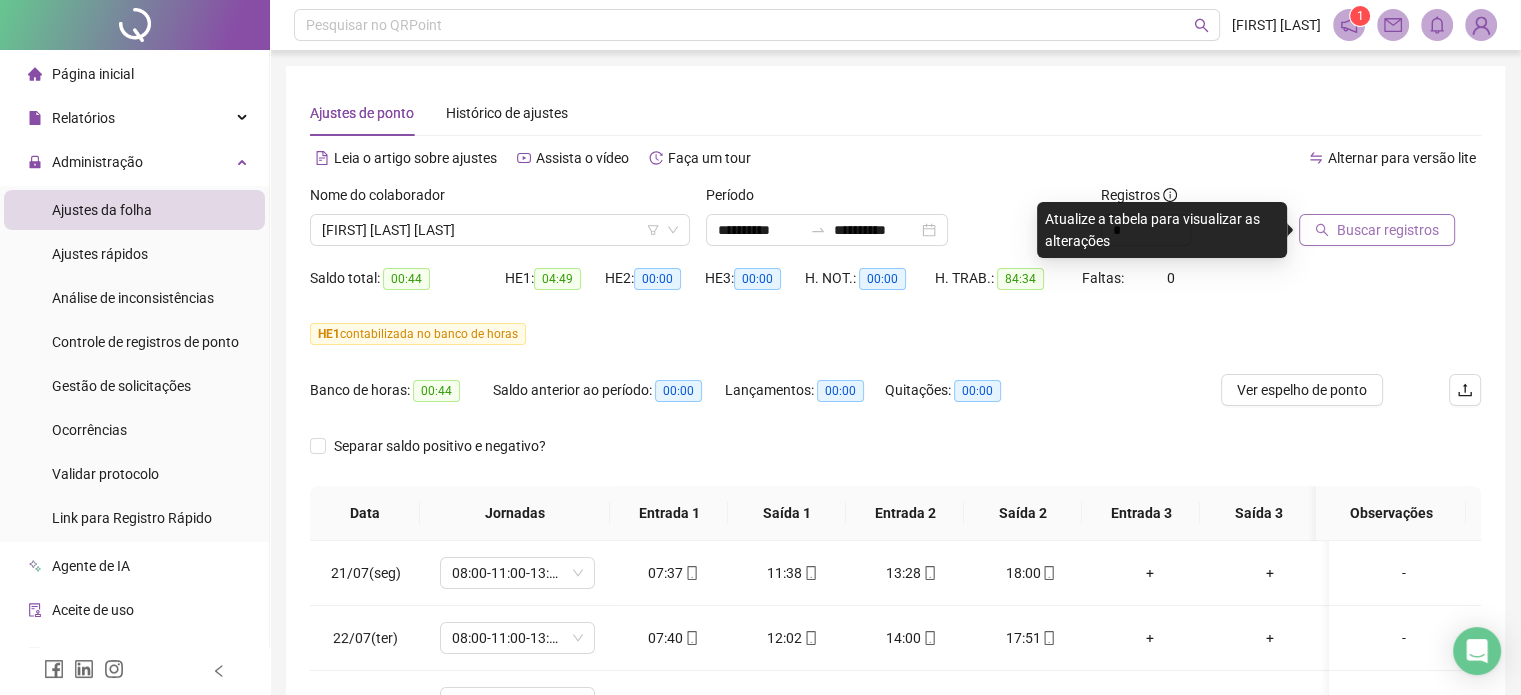 click on "Buscar registros" at bounding box center (1388, 230) 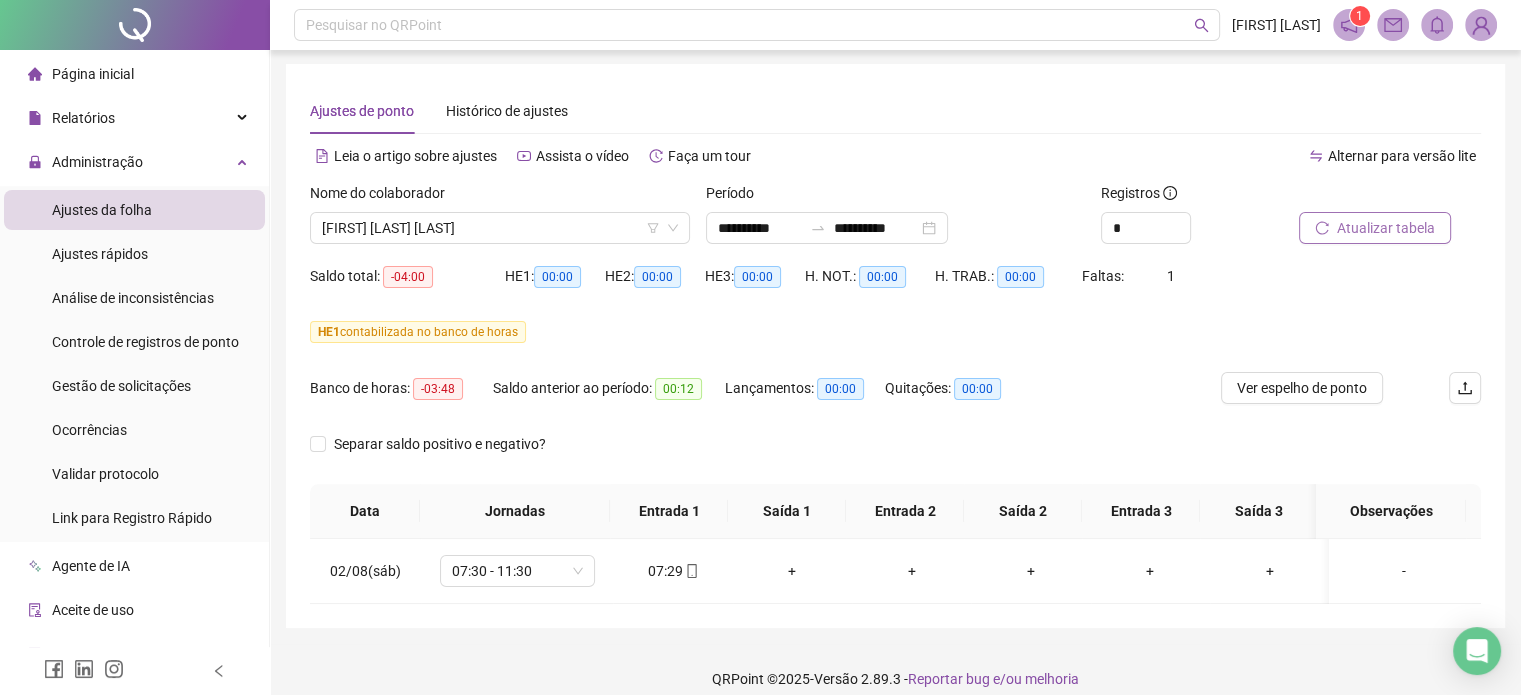 scroll, scrollTop: 20, scrollLeft: 0, axis: vertical 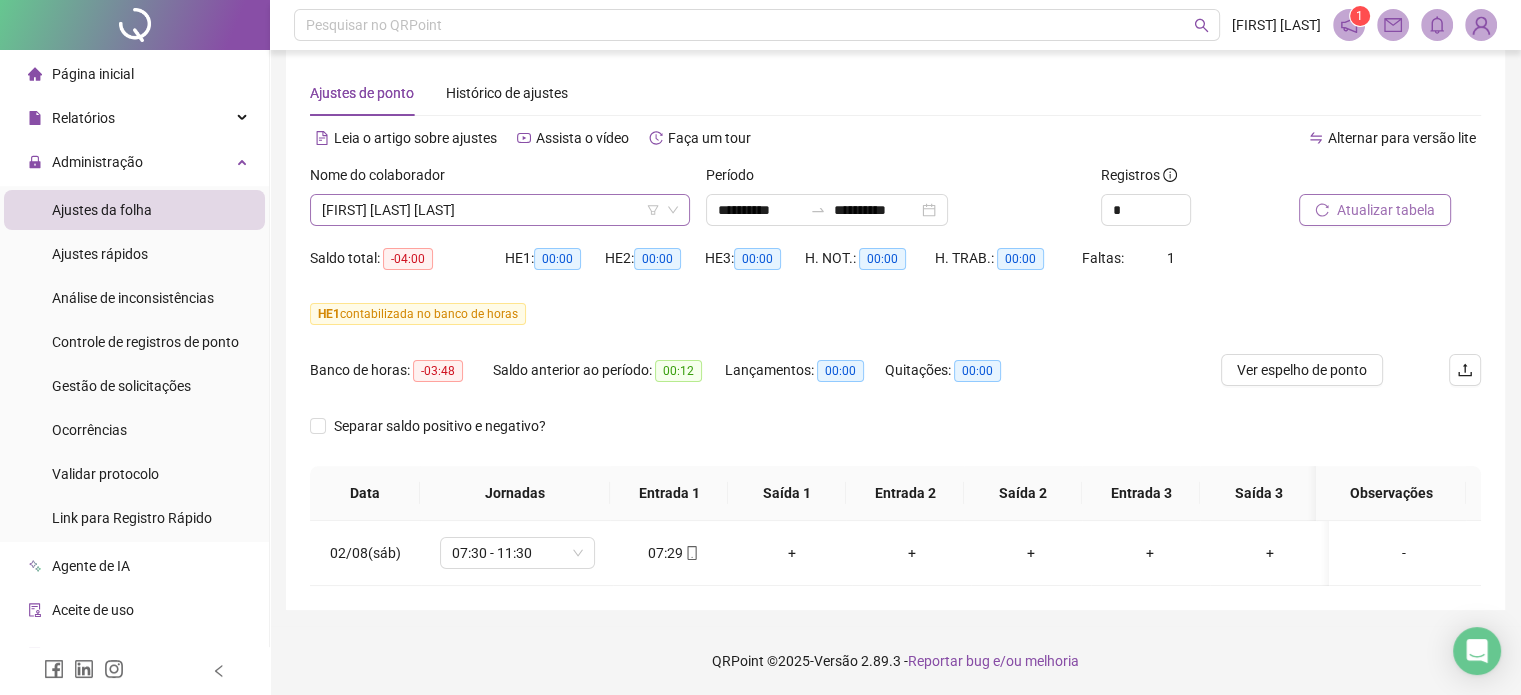 click on "[FIRST] [LAST] [LAST]" at bounding box center [500, 210] 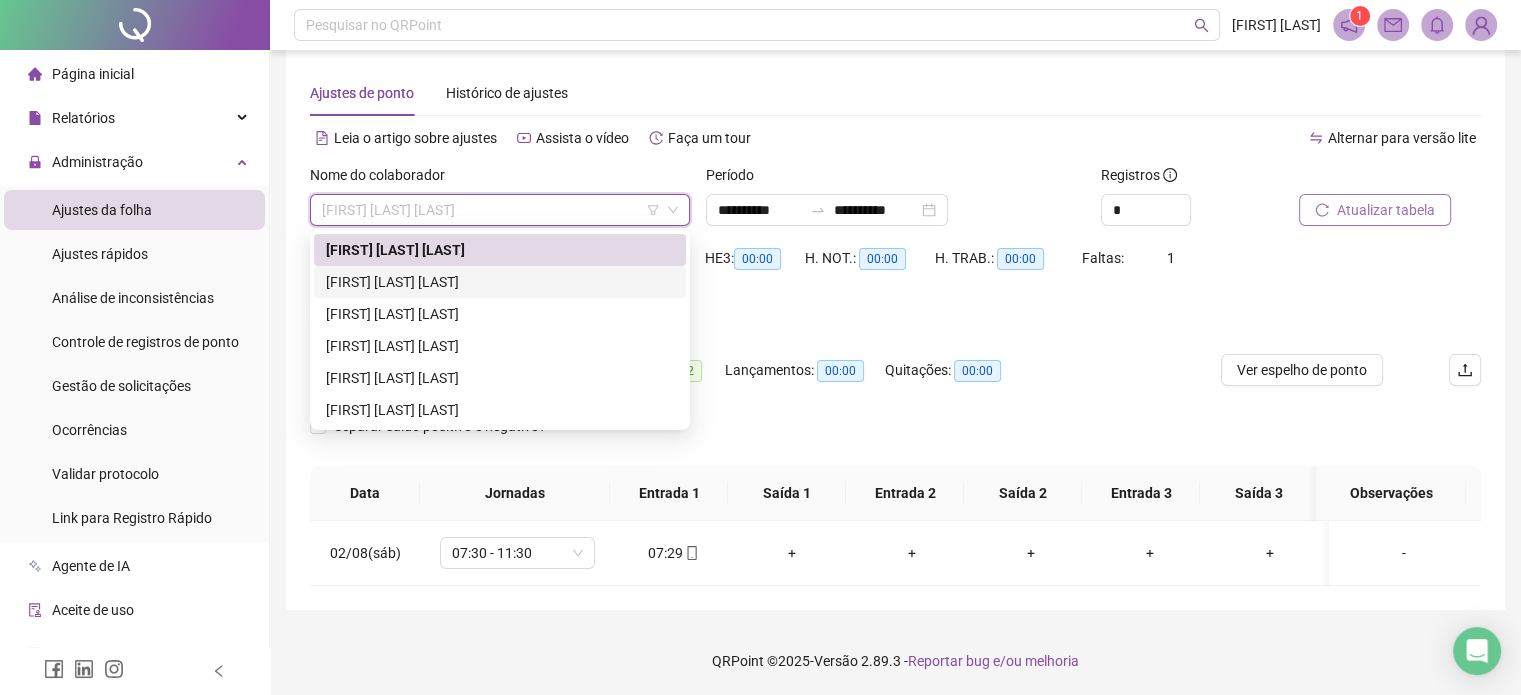 drag, startPoint x: 464, startPoint y: 285, endPoint x: 680, endPoint y: 280, distance: 216.05786 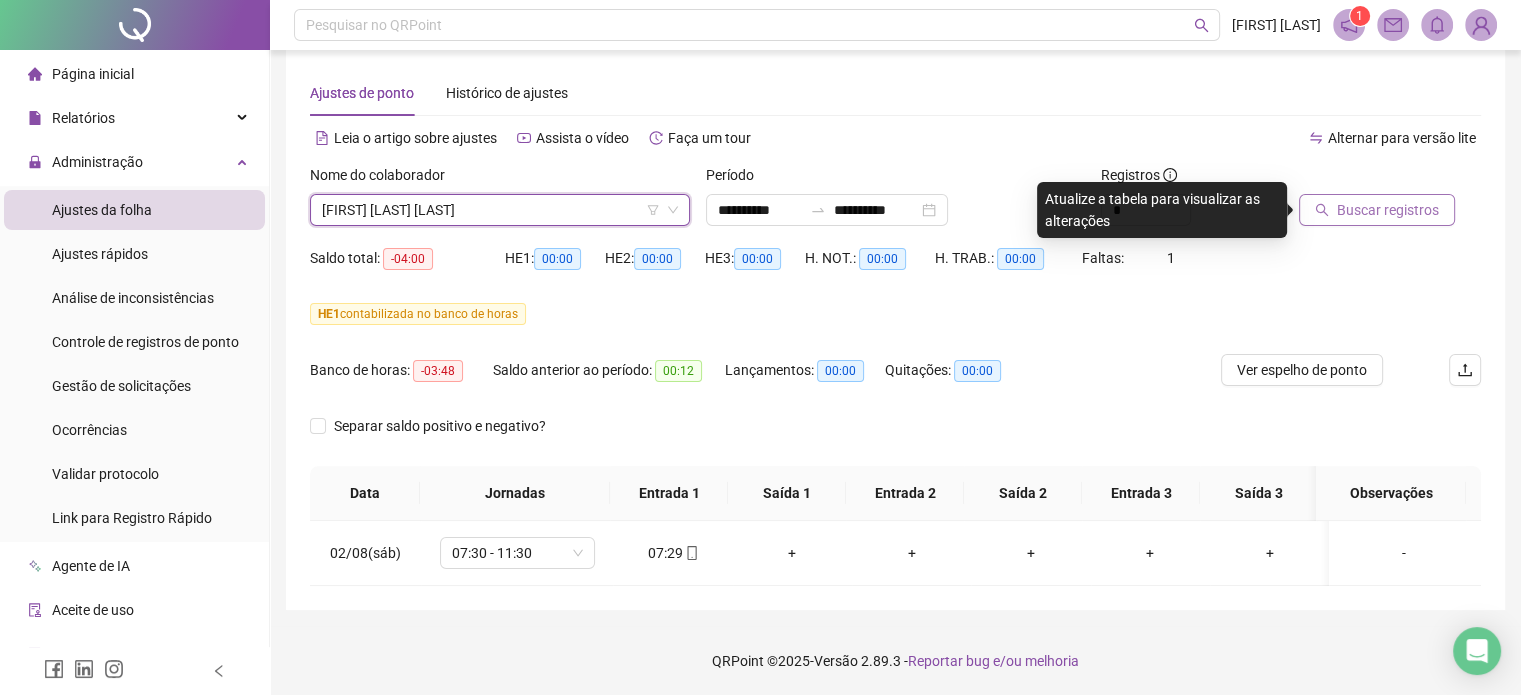 click on "Buscar registros" at bounding box center [1388, 210] 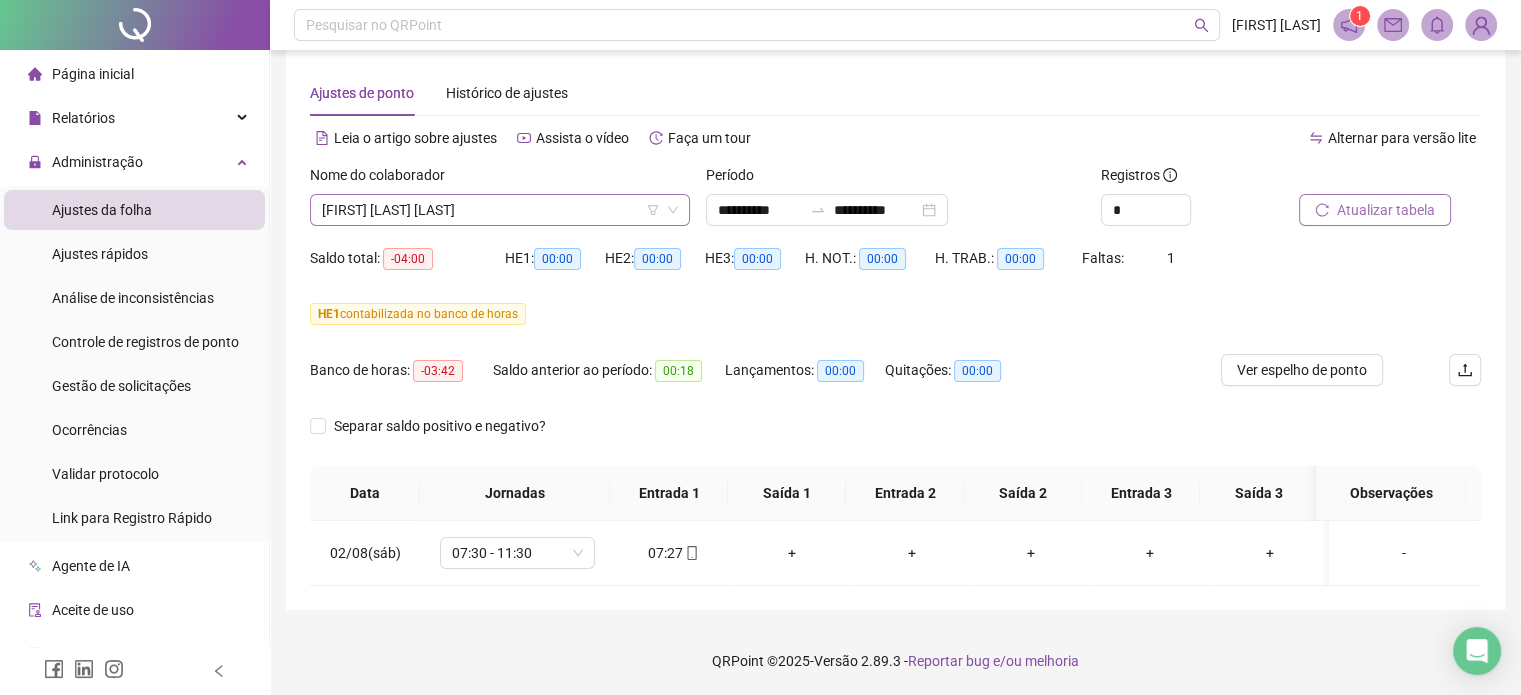 click on "[FIRST] [LAST] [LAST]" at bounding box center [500, 210] 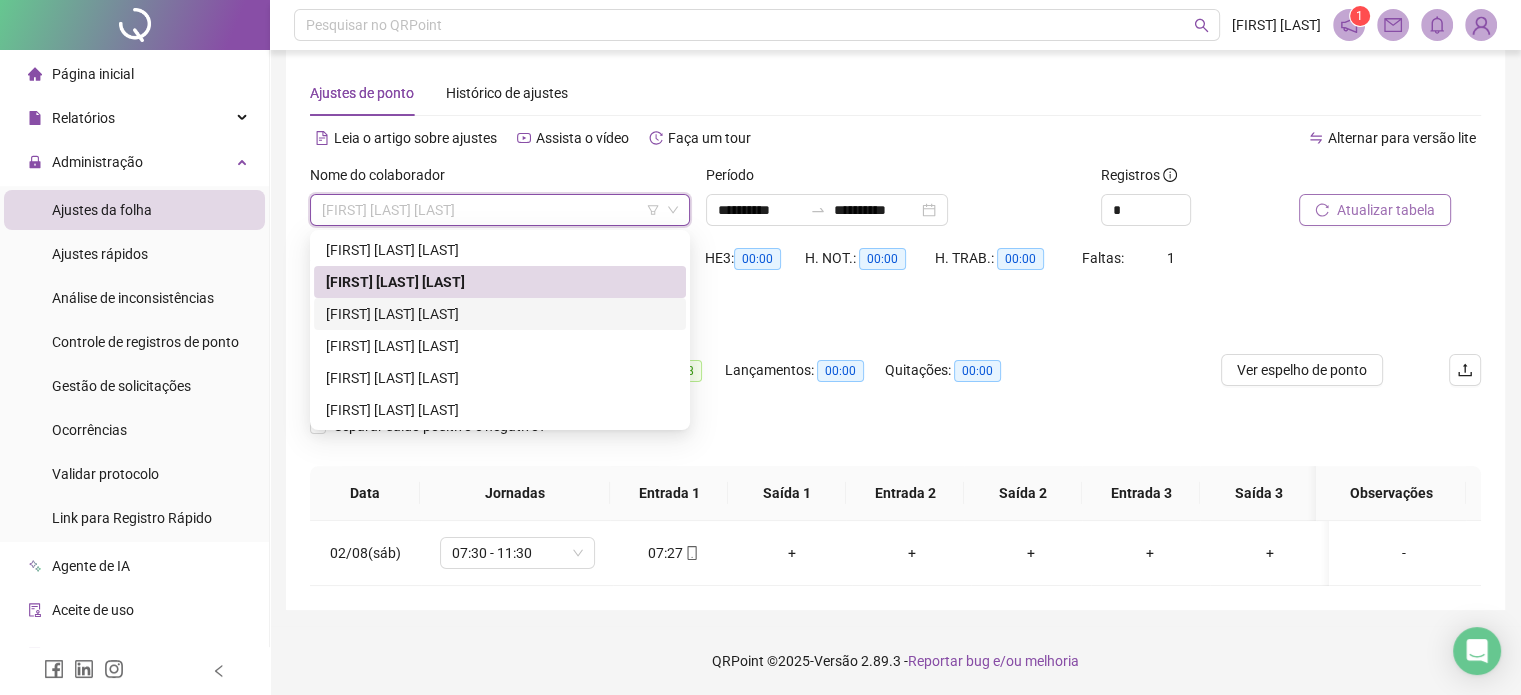 click on "[FIRST] [LAST] [LAST]" at bounding box center [500, 314] 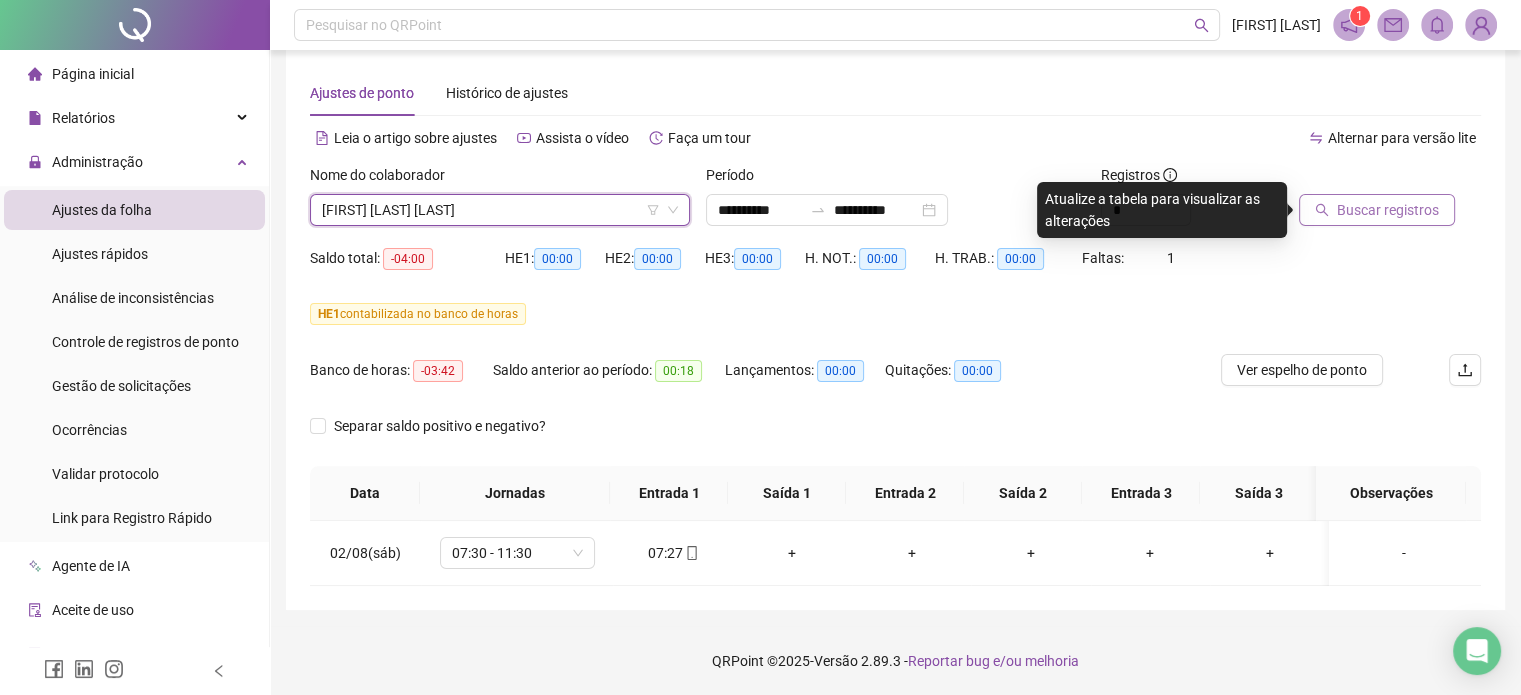 click on "Buscar registros" at bounding box center [1377, 210] 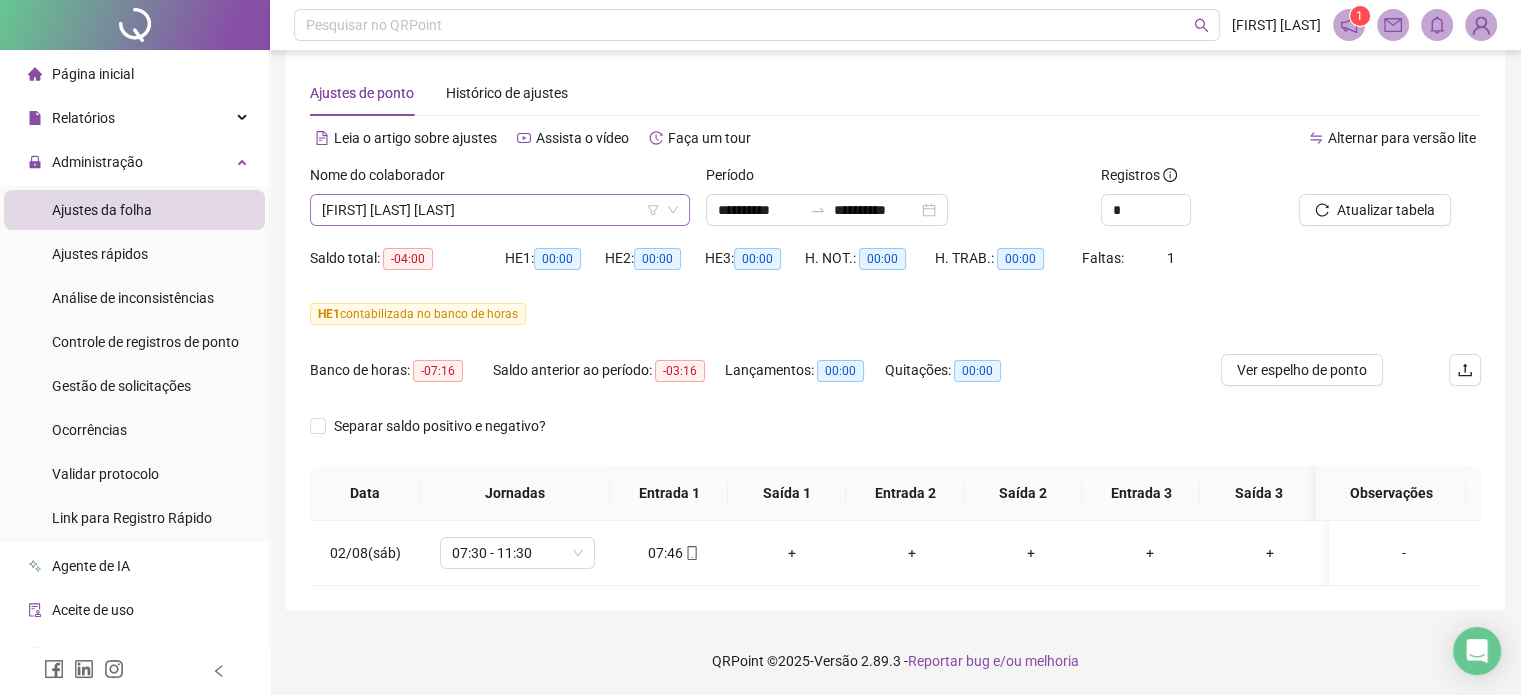 click on "[FIRST] [LAST] [LAST]" at bounding box center (500, 210) 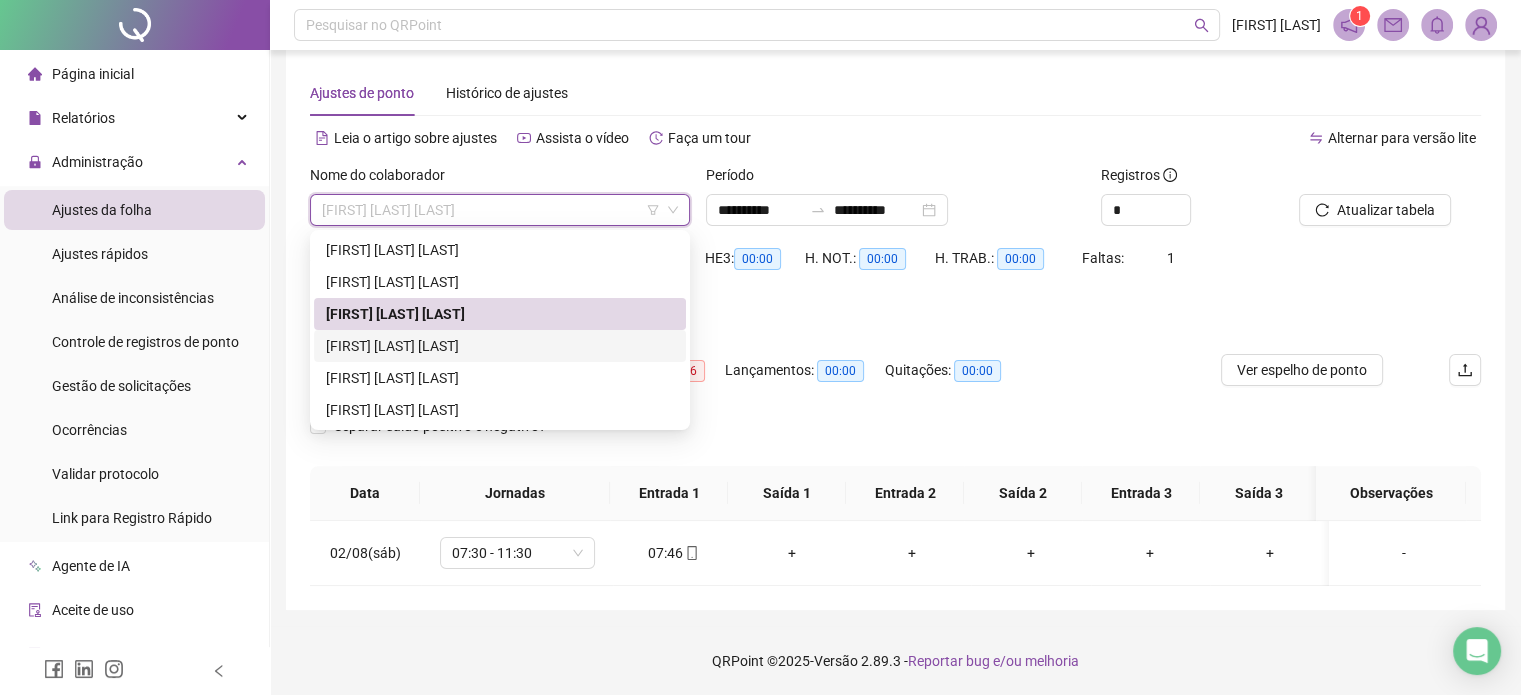 click on "[FIRST] [LAST] [LAST]" at bounding box center [500, 346] 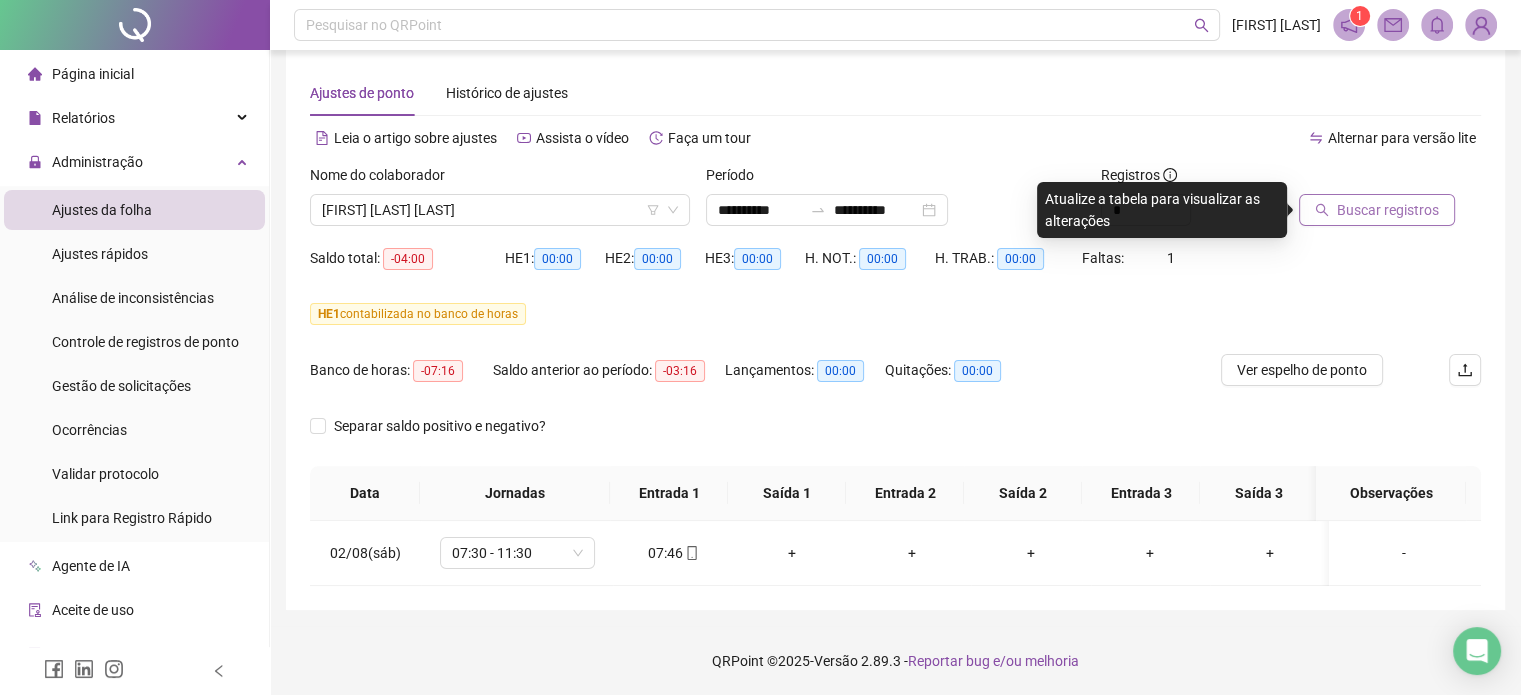 click on "Buscar registros" at bounding box center (1388, 210) 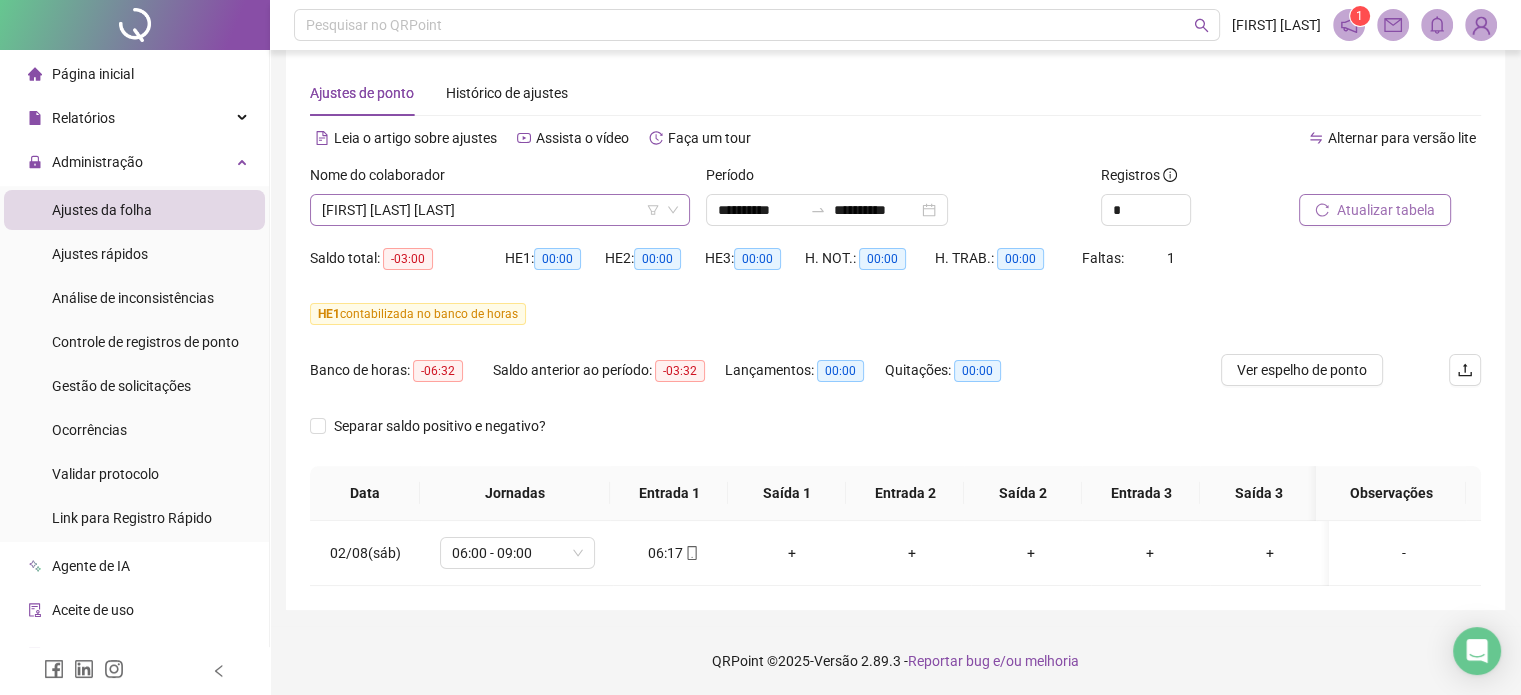 click on "[FIRST] [LAST] [LAST]" at bounding box center [500, 210] 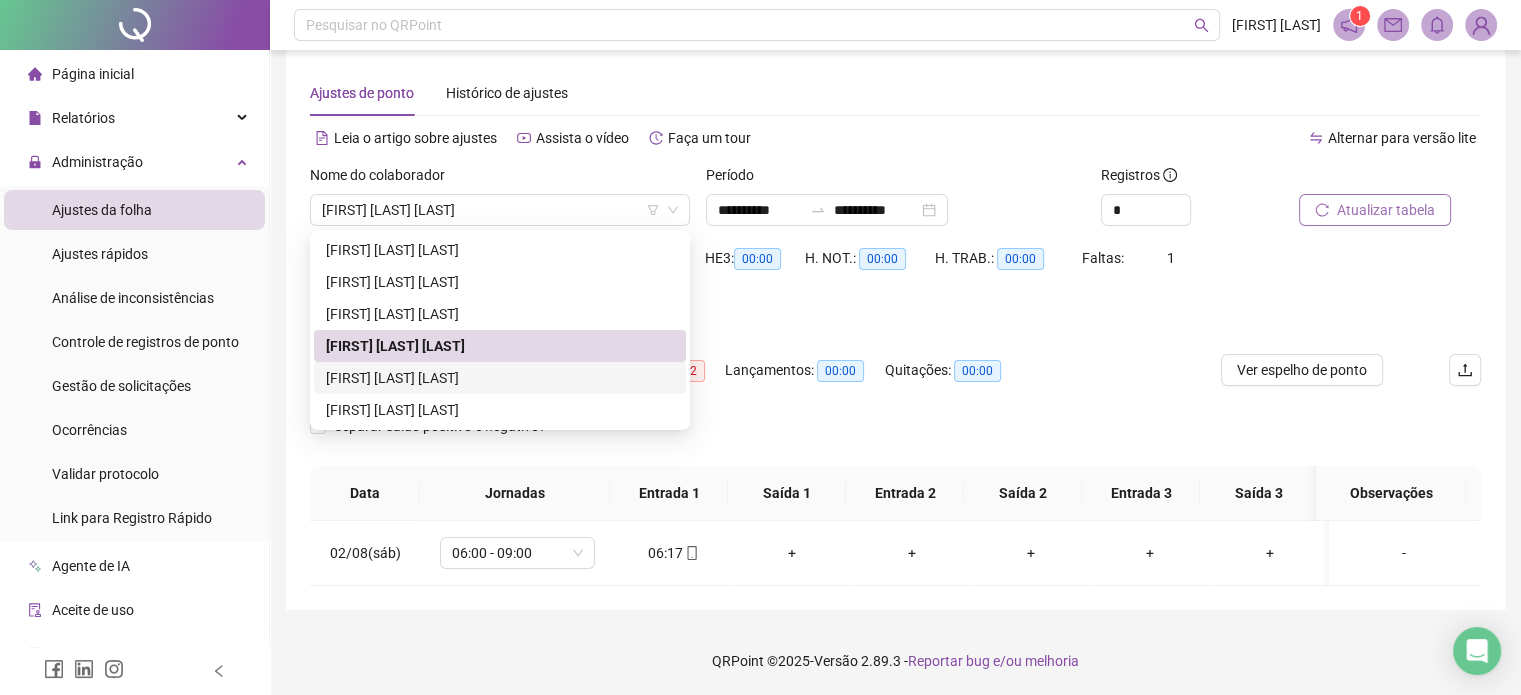 click on "**********" at bounding box center [895, 328] 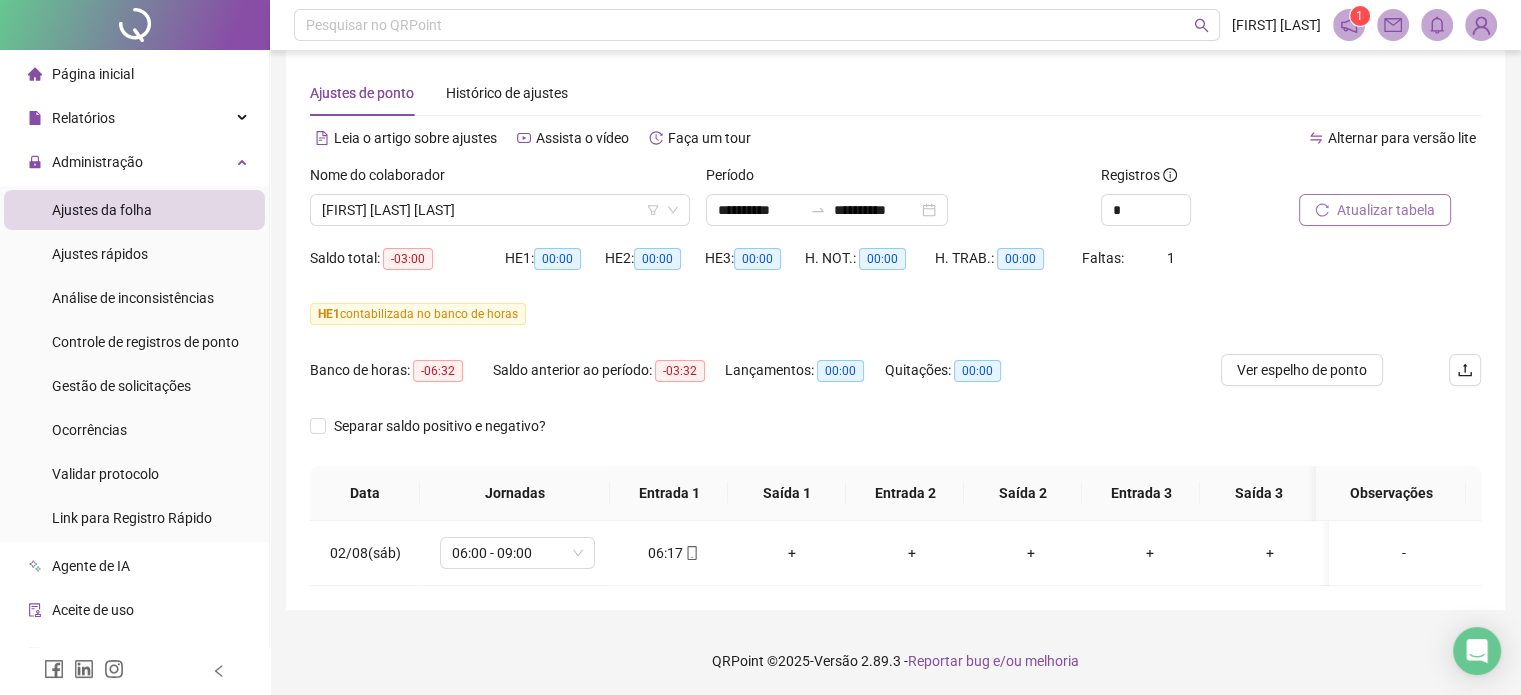 scroll, scrollTop: 0, scrollLeft: 0, axis: both 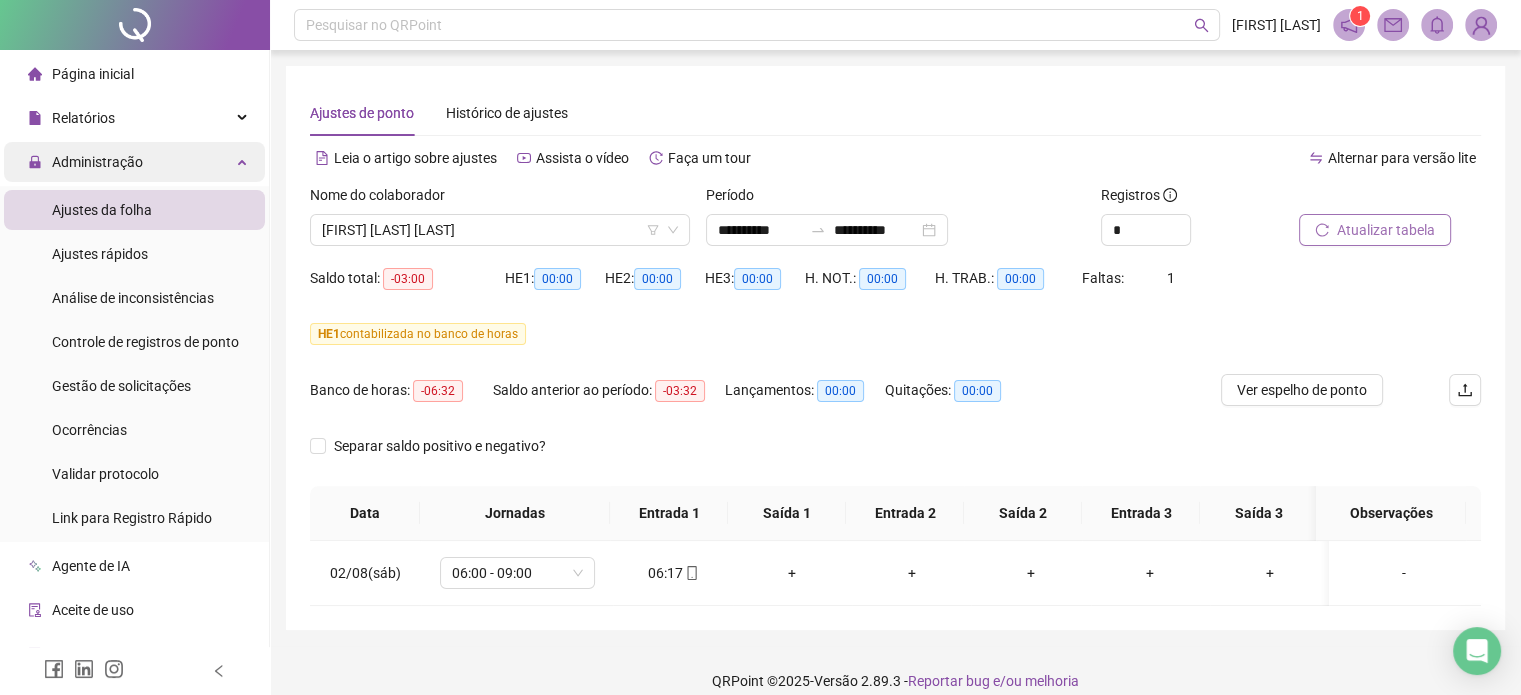 click on "Administração" at bounding box center (85, 162) 